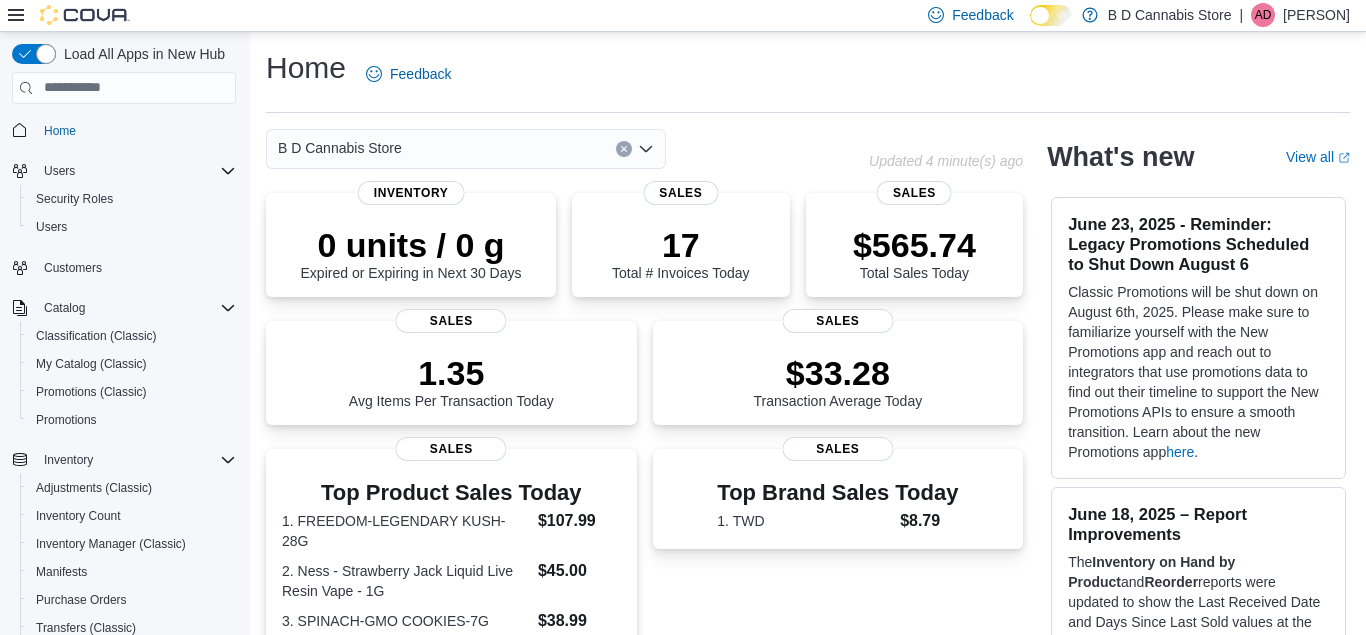click on "Load All Apps in New Hub Home Users Security Roles Users Customers Catalog Classification (Classic) My Catalog (Classic) Promotions (Classic) Promotions Inventory Adjustments (Classic) Inventory Count Inventory Manager (Classic) Manifests Purchase Orders Transfers (Classic) Transfers Operations Cash Management Chargeback Management Reports Canadian Compliance Dashboards Reports Washington CCRS Settings" at bounding box center (124, 337) 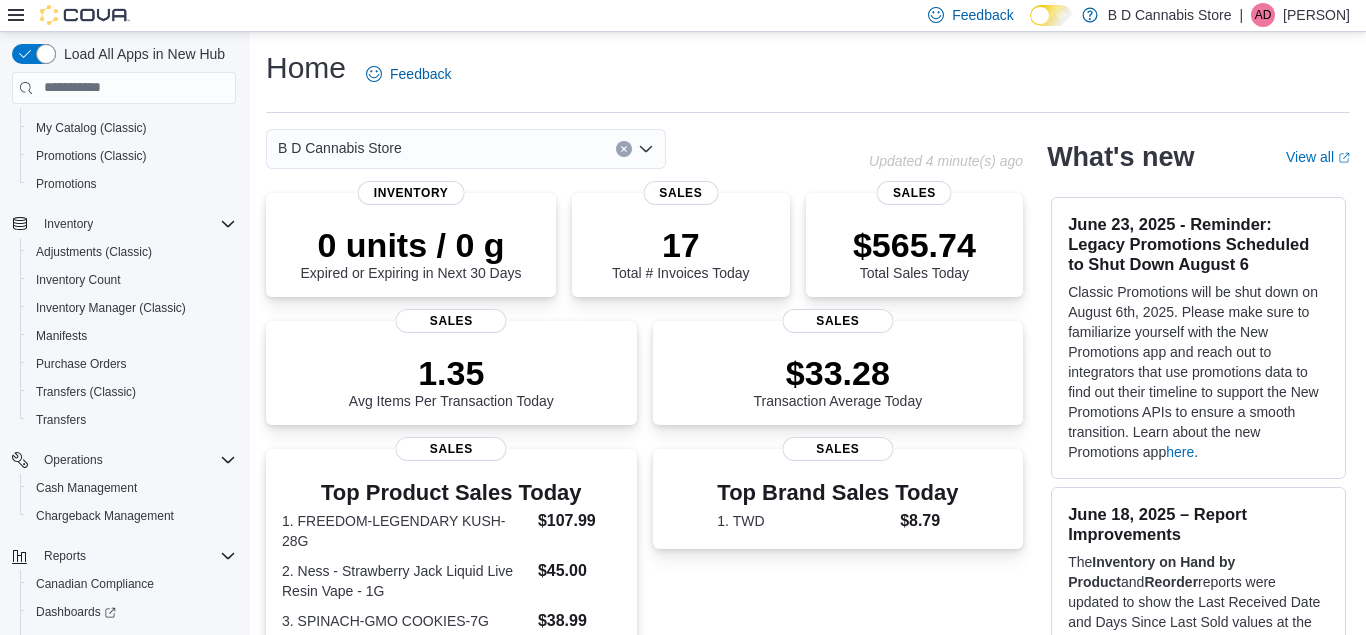 scroll, scrollTop: 339, scrollLeft: 0, axis: vertical 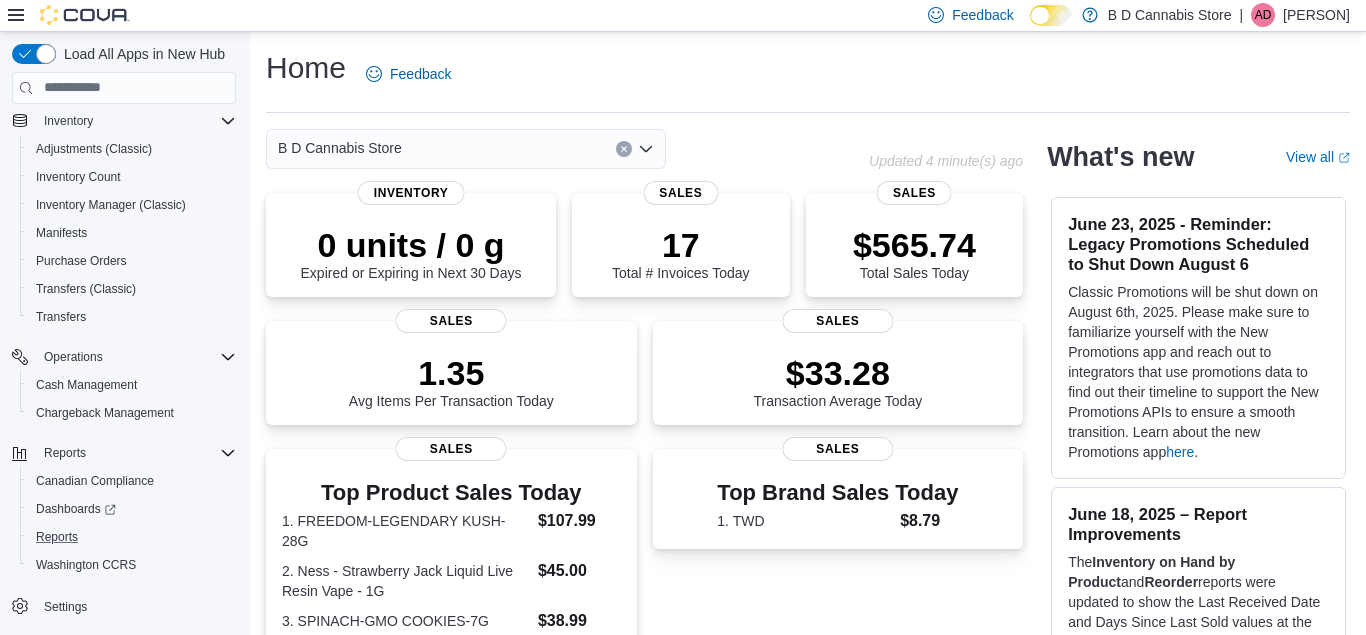 click on "Reports" at bounding box center (132, 537) 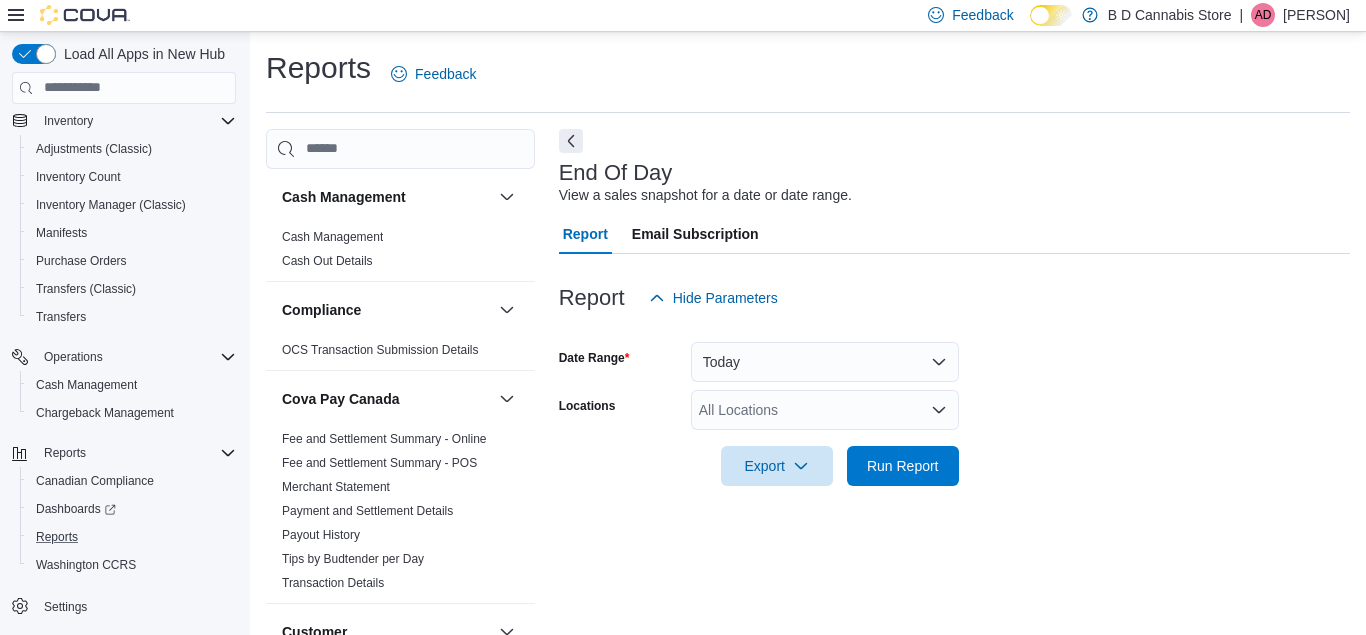 scroll, scrollTop: 26, scrollLeft: 0, axis: vertical 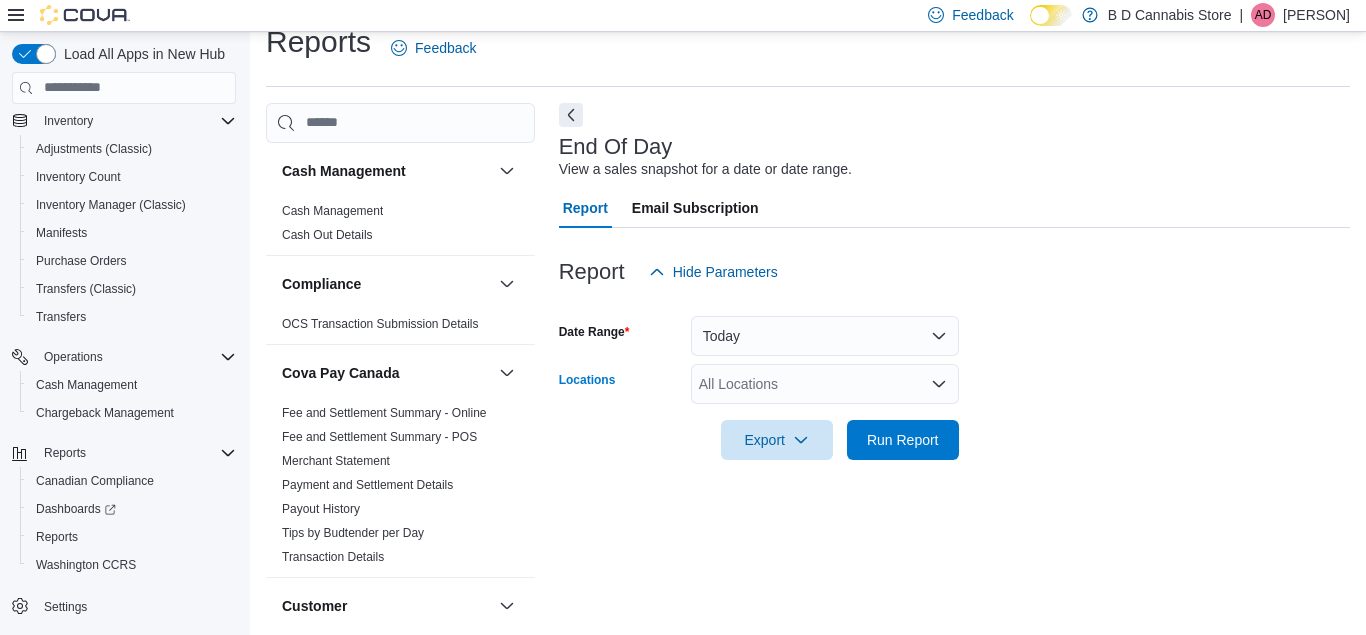 click on "All Locations" at bounding box center (825, 384) 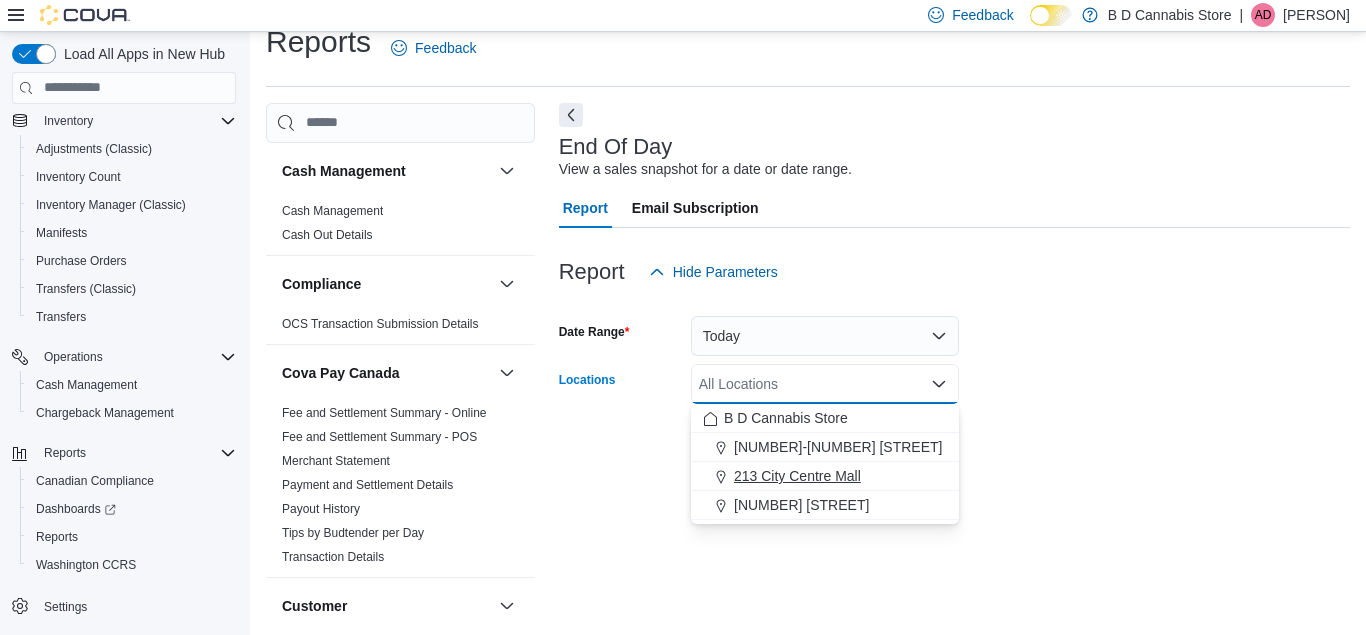 click on "213 City Centre Mall" at bounding box center (797, 476) 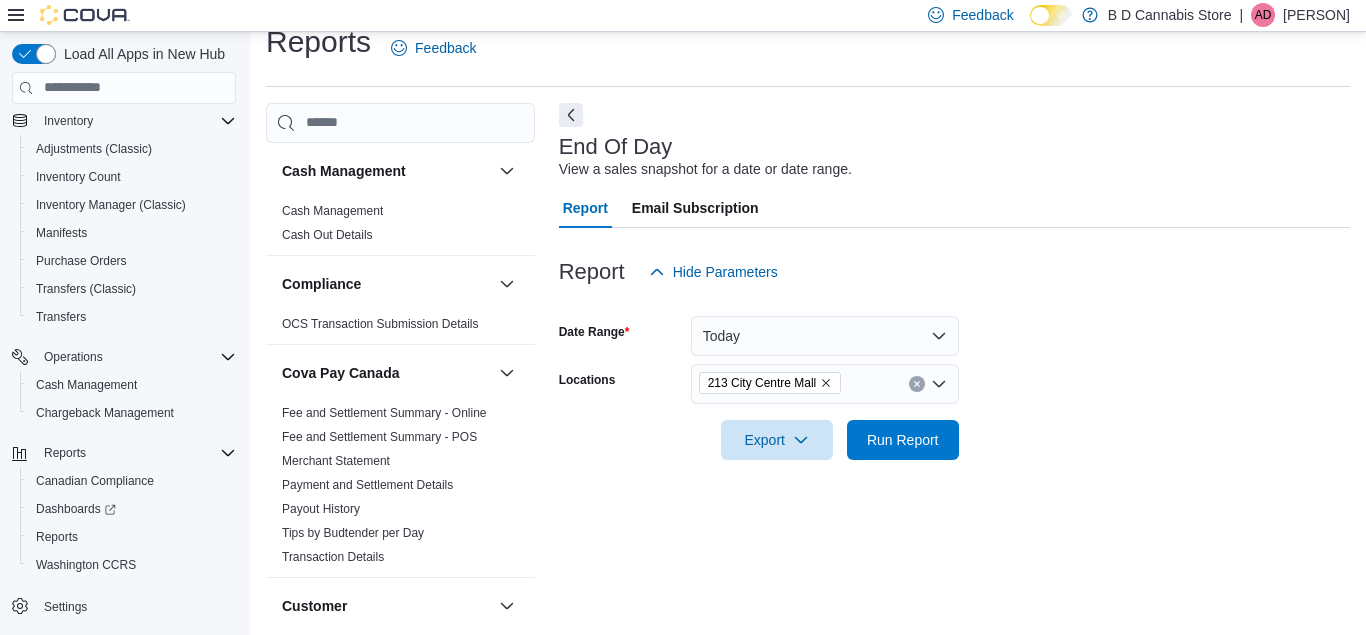 click on "Date Range Today Locations [NUMBER] [STREET] Export Run Report" at bounding box center (954, 376) 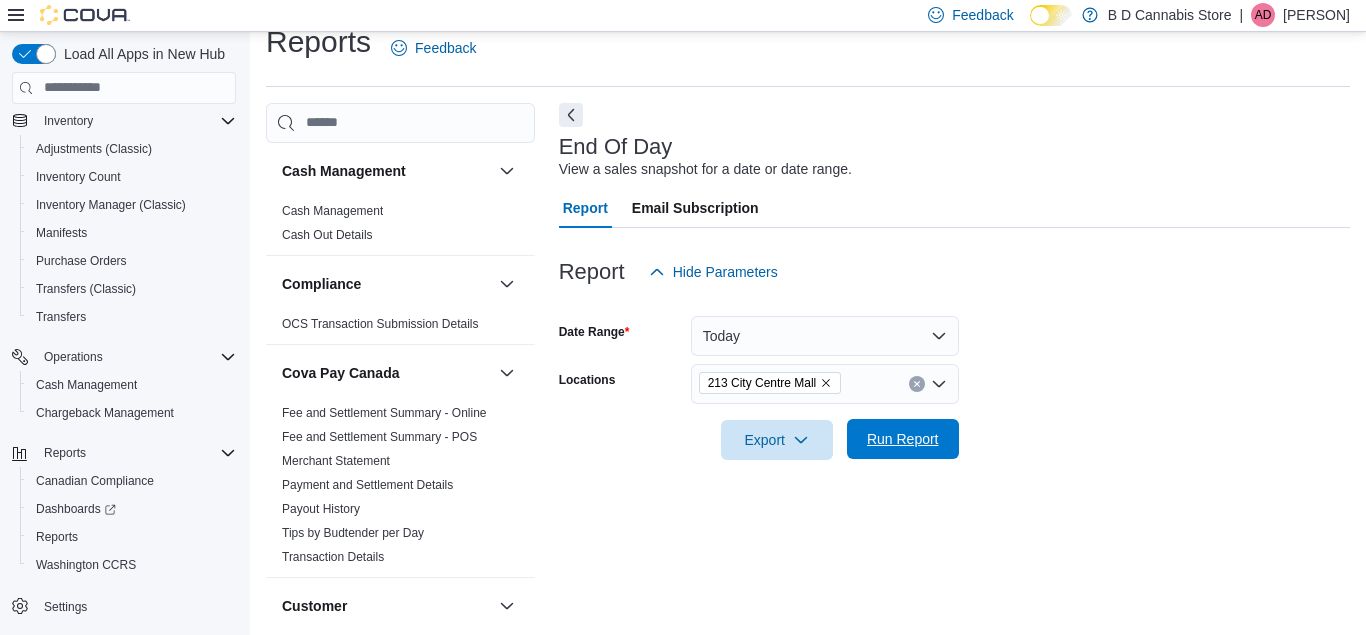 click on "Run Report" at bounding box center [903, 439] 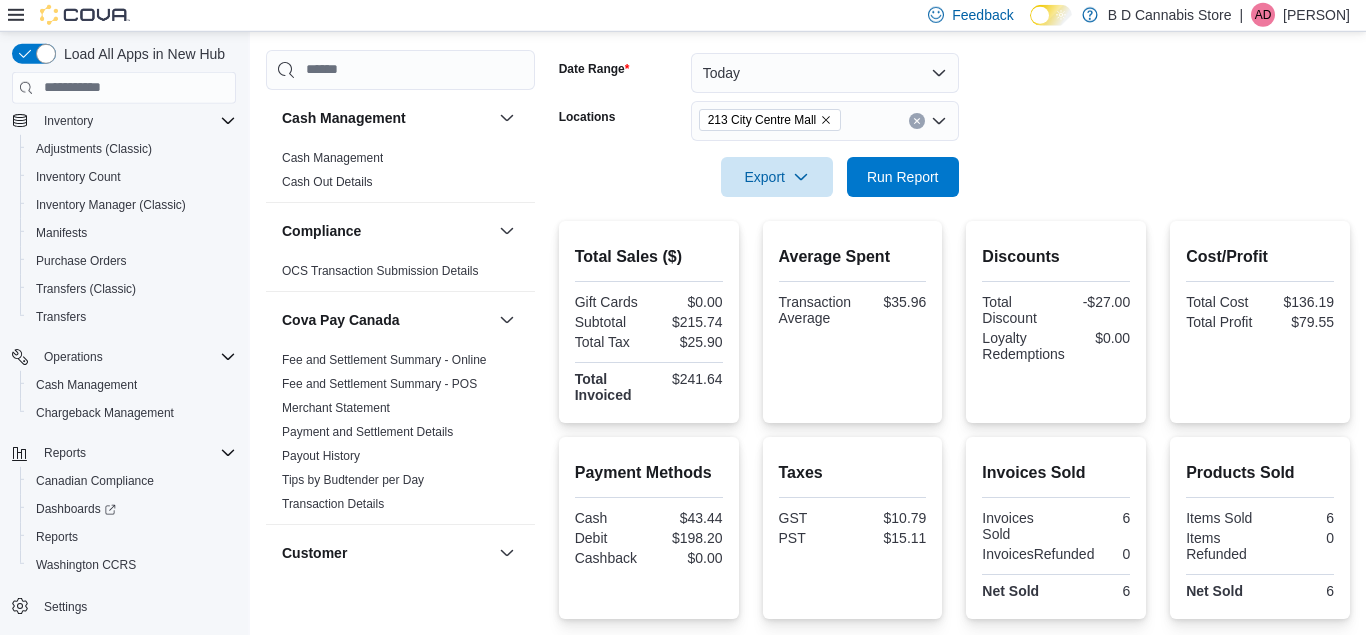 scroll, scrollTop: 434, scrollLeft: 0, axis: vertical 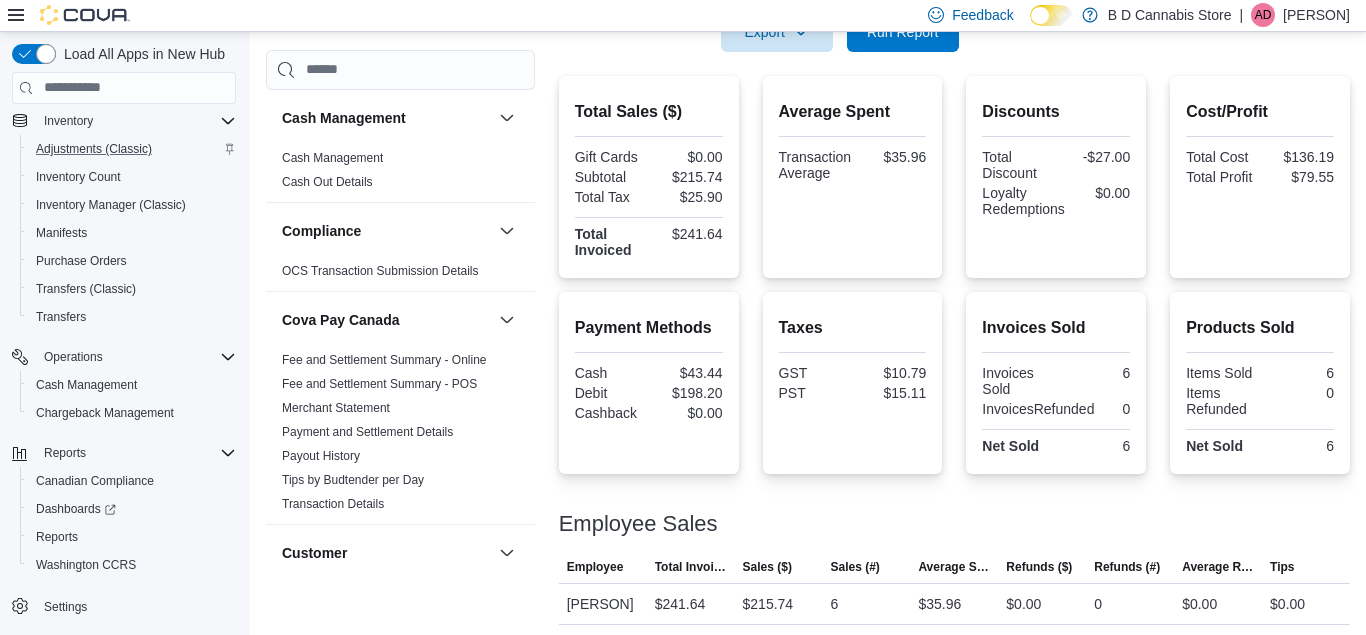 click on "Adjustments (Classic)" at bounding box center (132, 149) 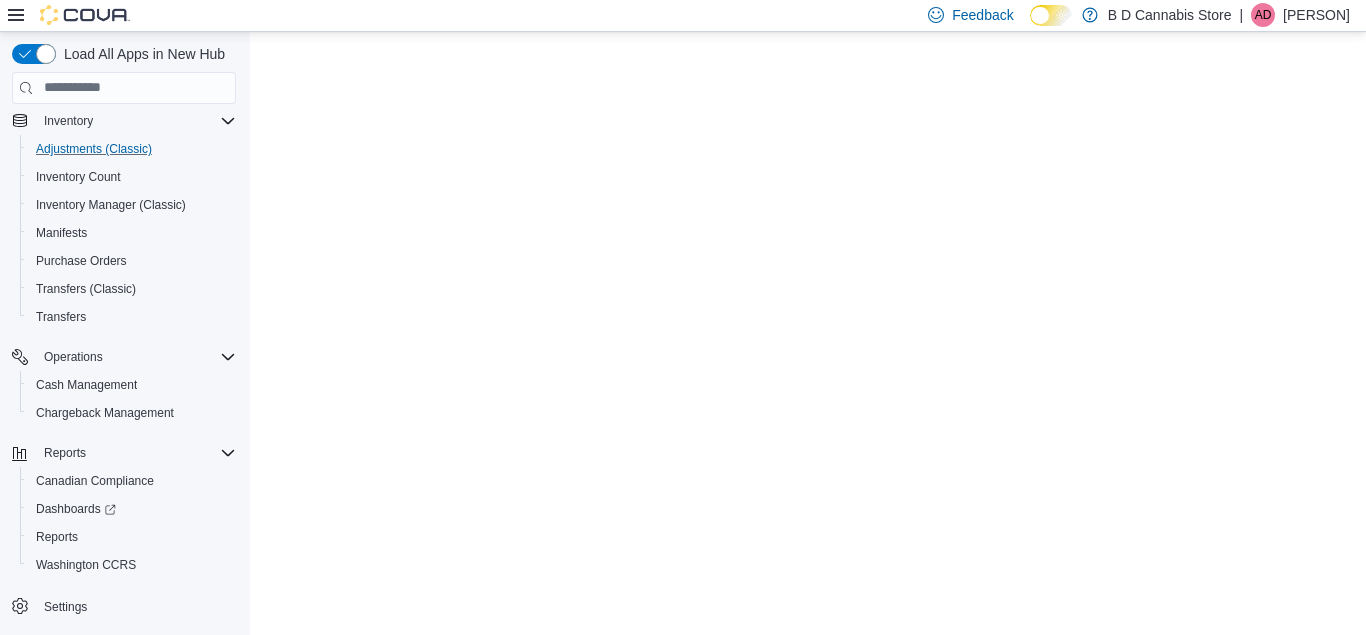 scroll, scrollTop: 0, scrollLeft: 0, axis: both 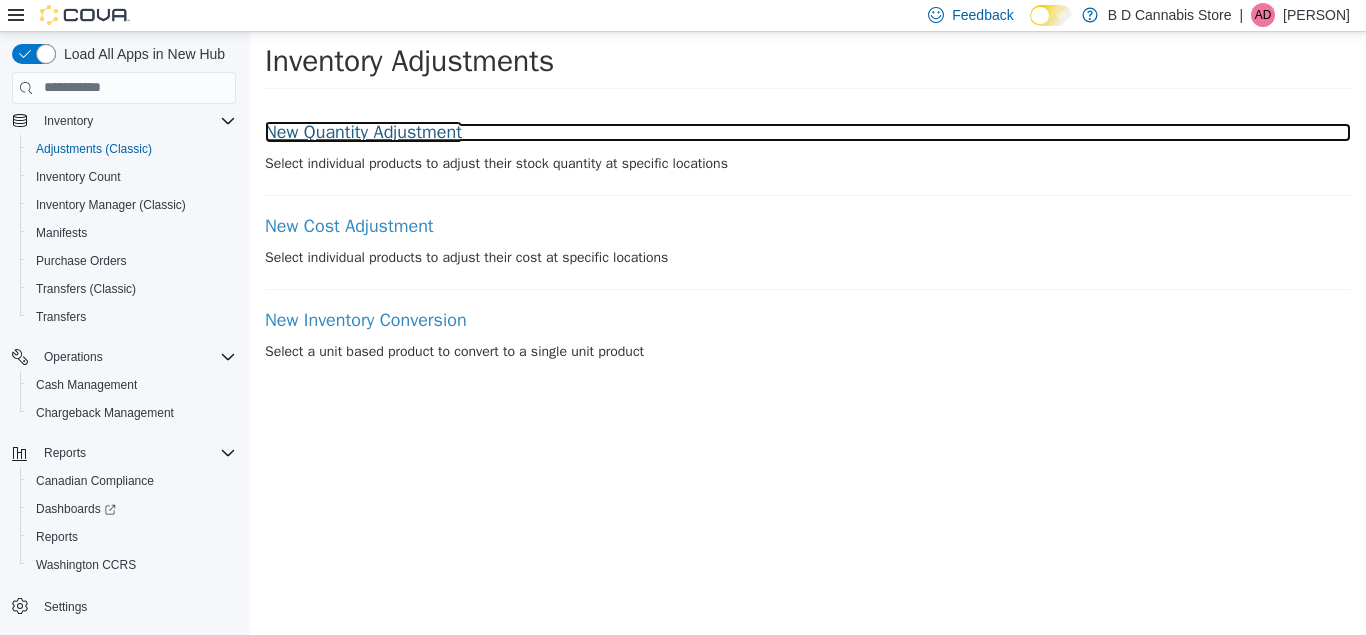 click on "New Quantity Adjustment" at bounding box center [808, 132] 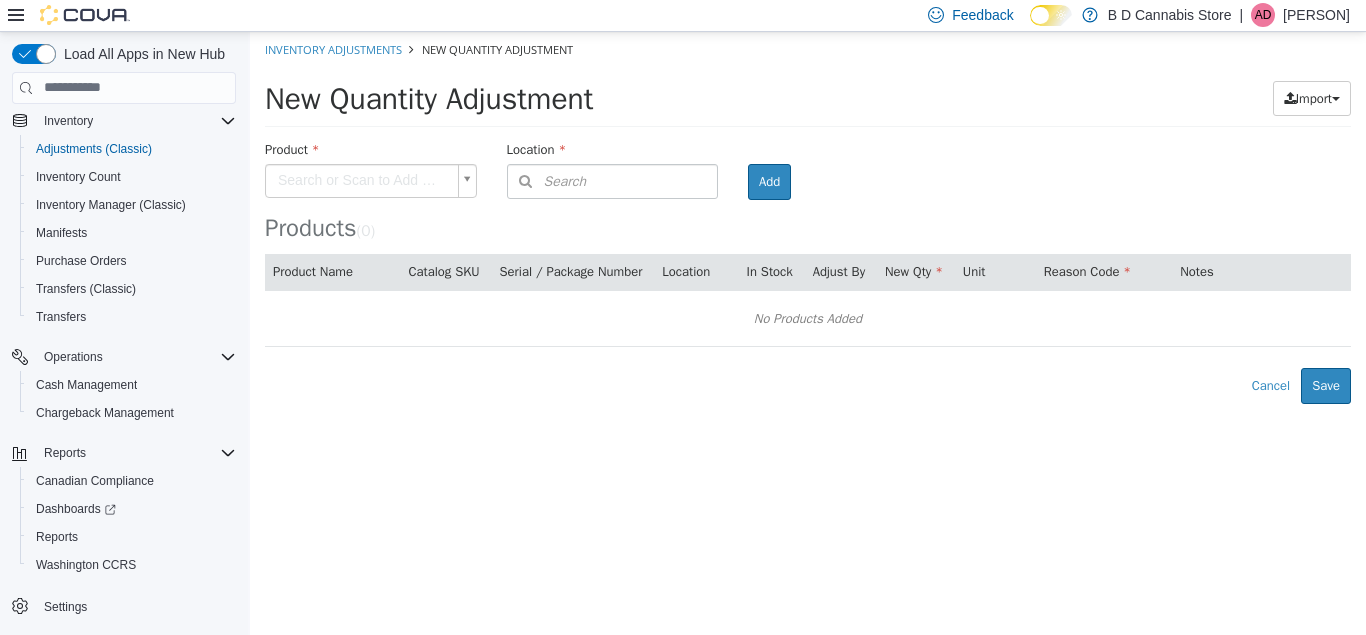 click on "×
Inventory Adjustments New Quantity Adjustment New Quantity Adjustment Import Inventory Export (.CSV) Package List (.TXT) Product Search or Scan to Add Product Location Search Type 3 or more characters or browse B D Cannabis Store (3) [NUMBER]-[NUMBER] [STREET] [NUMBER] [STREET] [NUMBER] [STREET] Room Add Products ( 0 ) Product Name Catalog SKU Serial / Package Number Location In Stock Adjust By New Qty Unit Reason Code Notes No Products Added Error saving adjustment please resolve the errors above. Cancel Save" at bounding box center (808, 217) 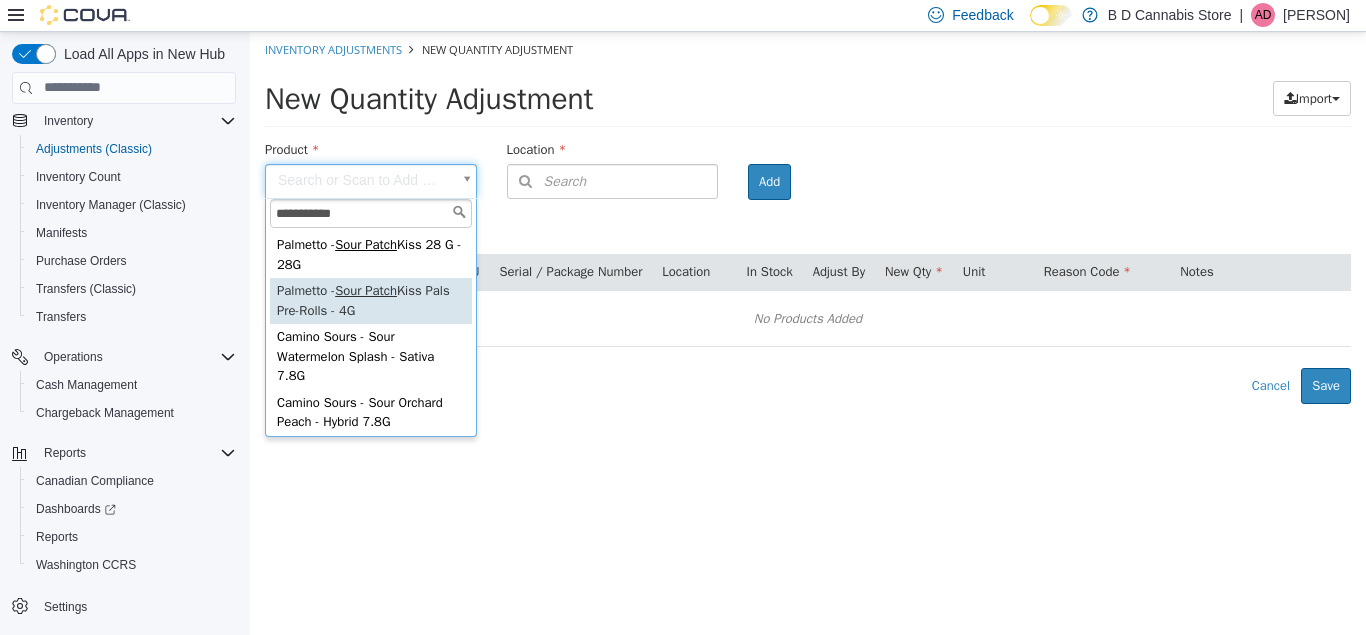 type on "**********" 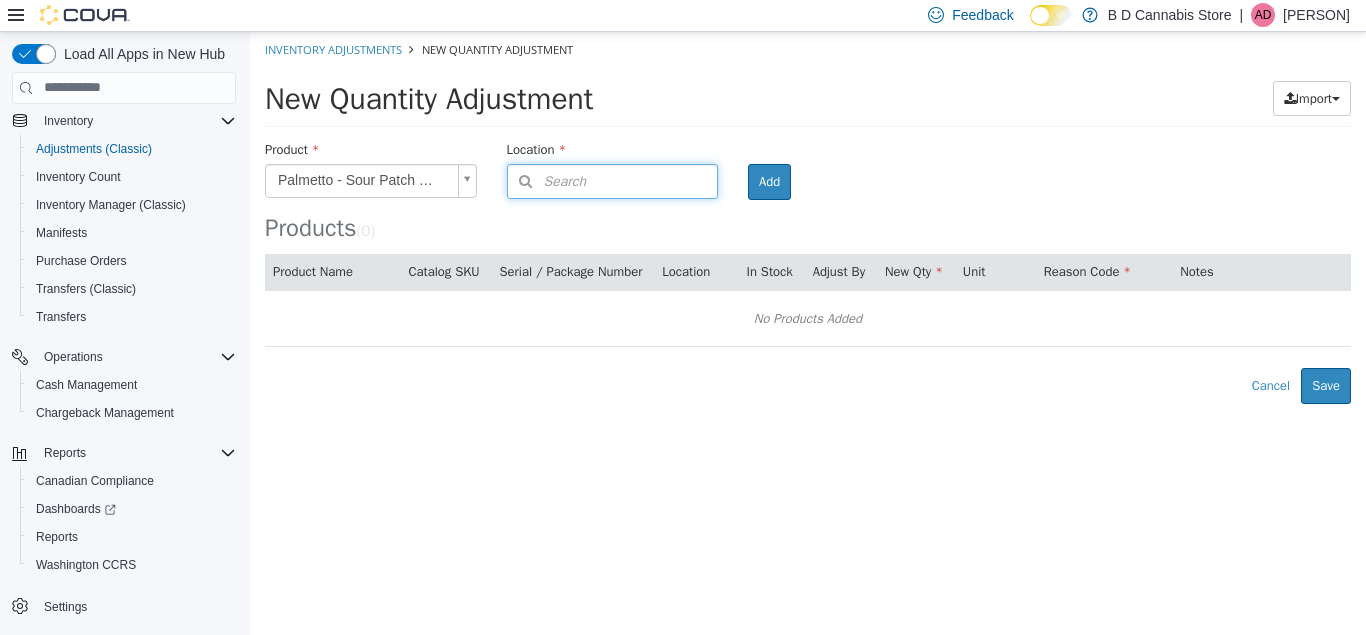 click on "Search" at bounding box center (547, 180) 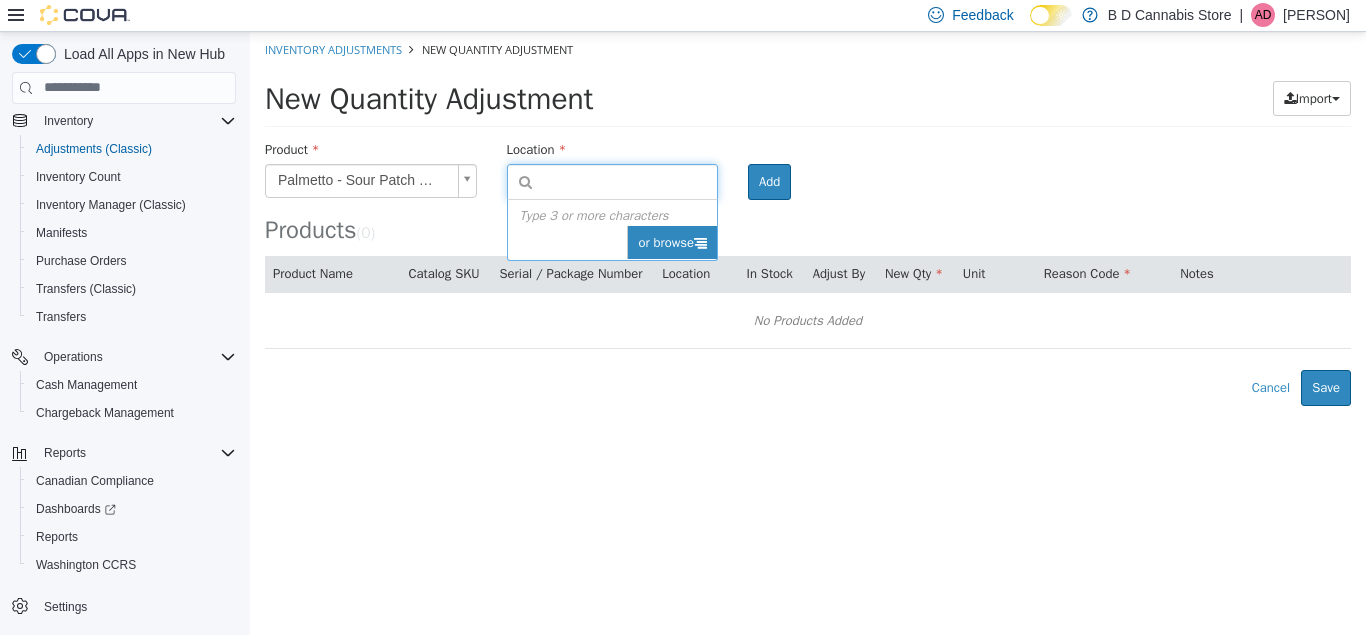 click on "or browse" at bounding box center [672, 242] 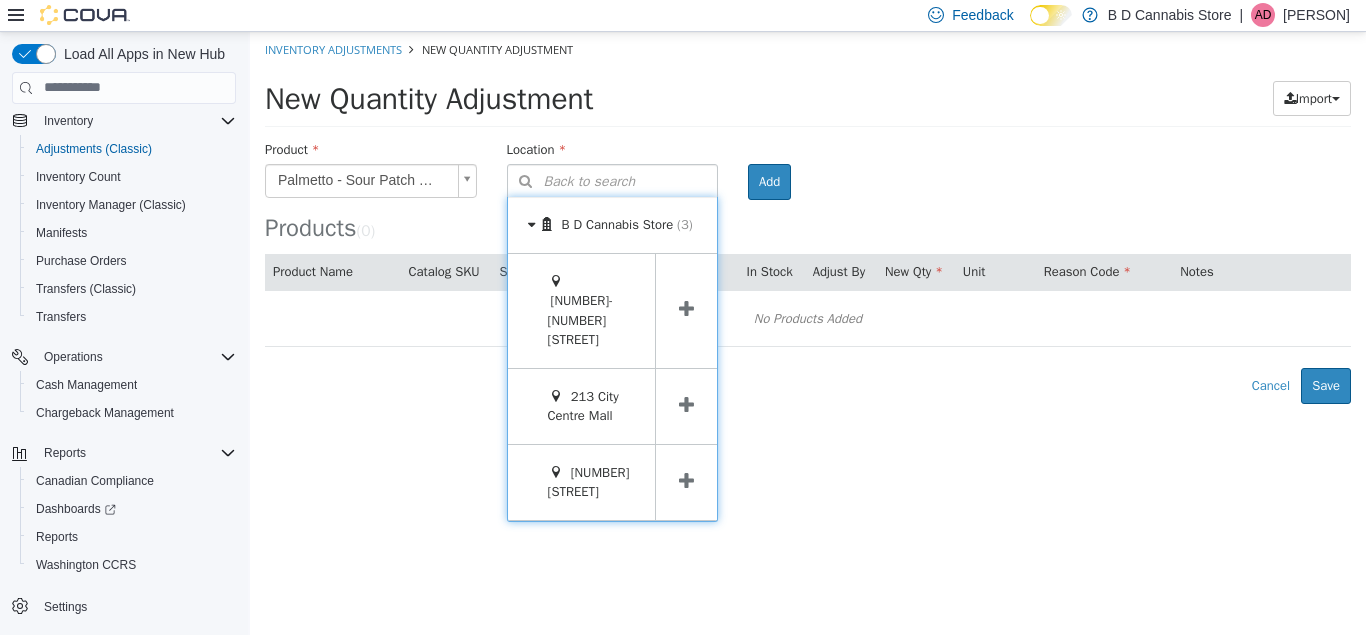 click at bounding box center (686, 404) 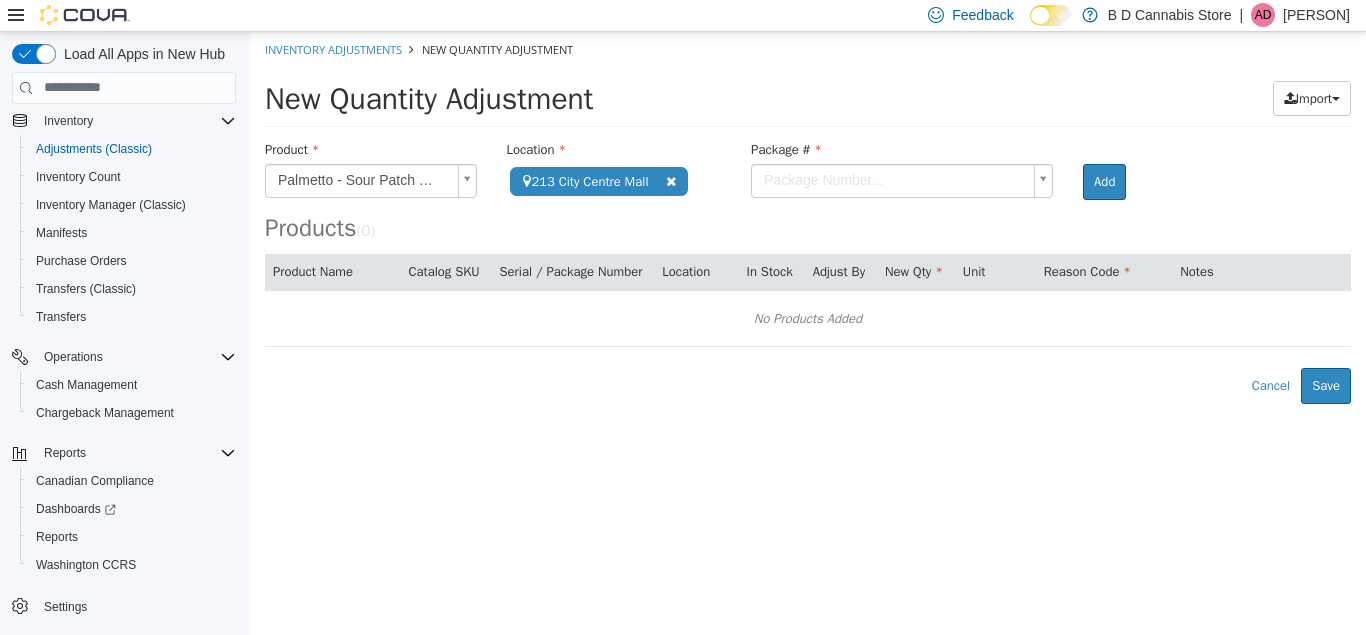 click on "**********" at bounding box center (808, 217) 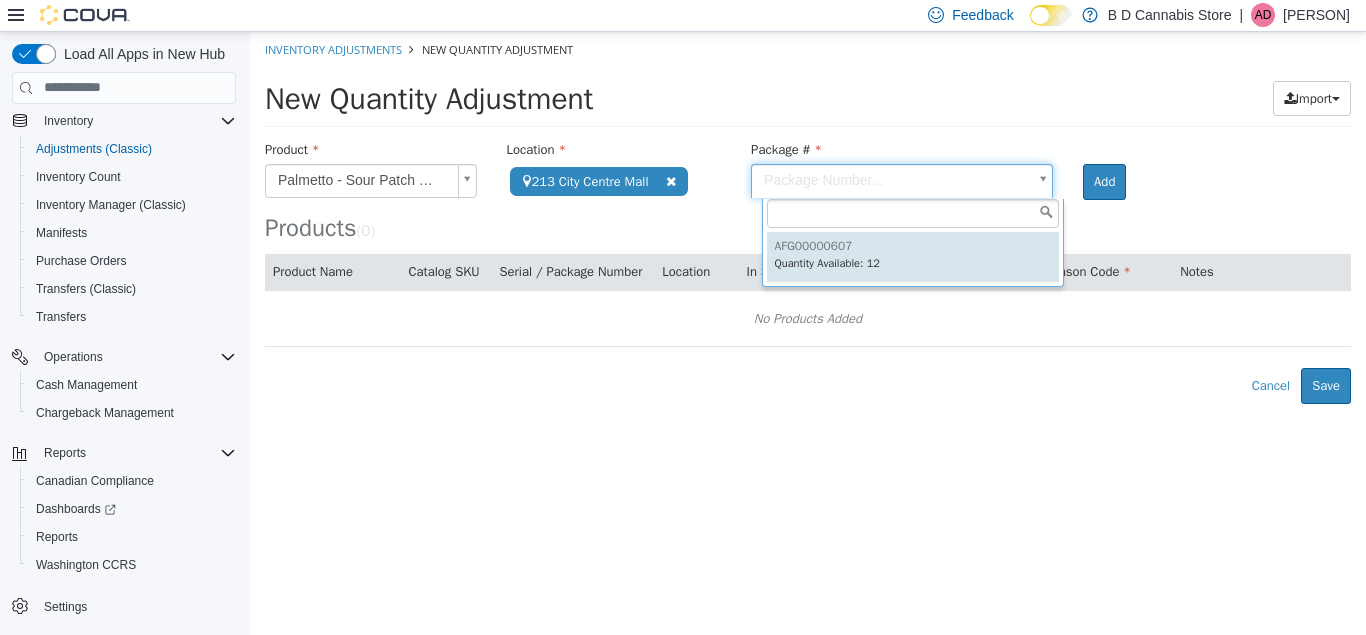 type on "**********" 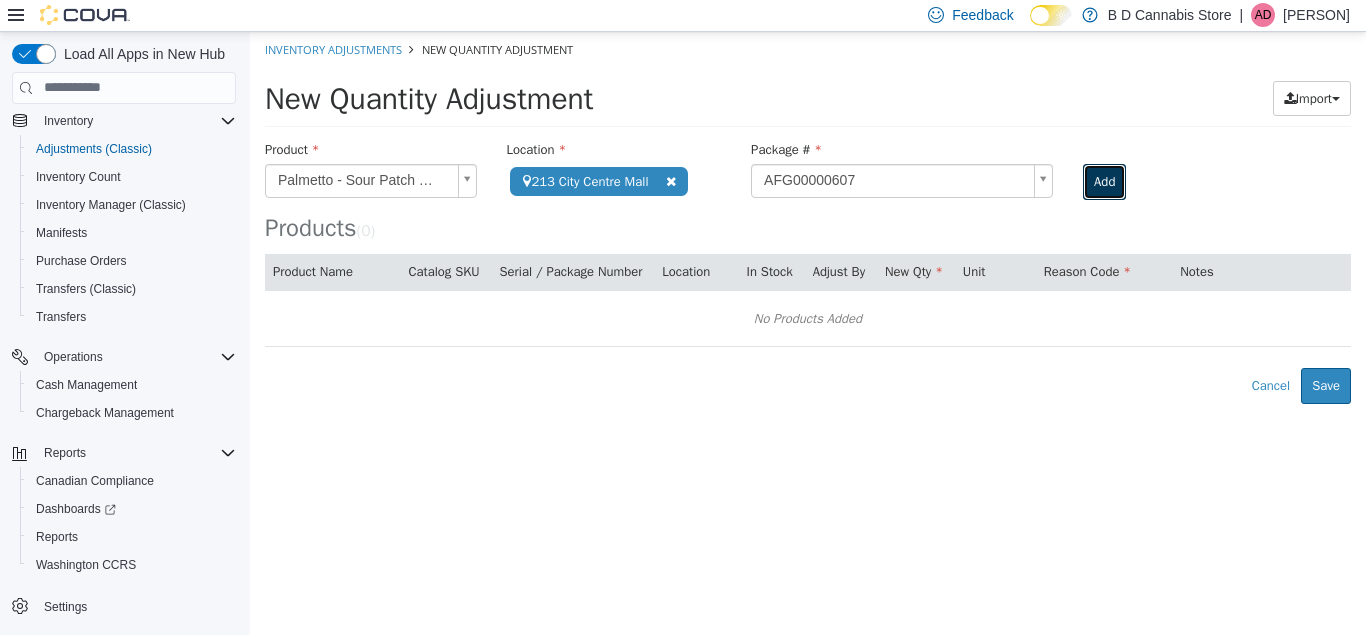 click on "Add" at bounding box center [1104, 181] 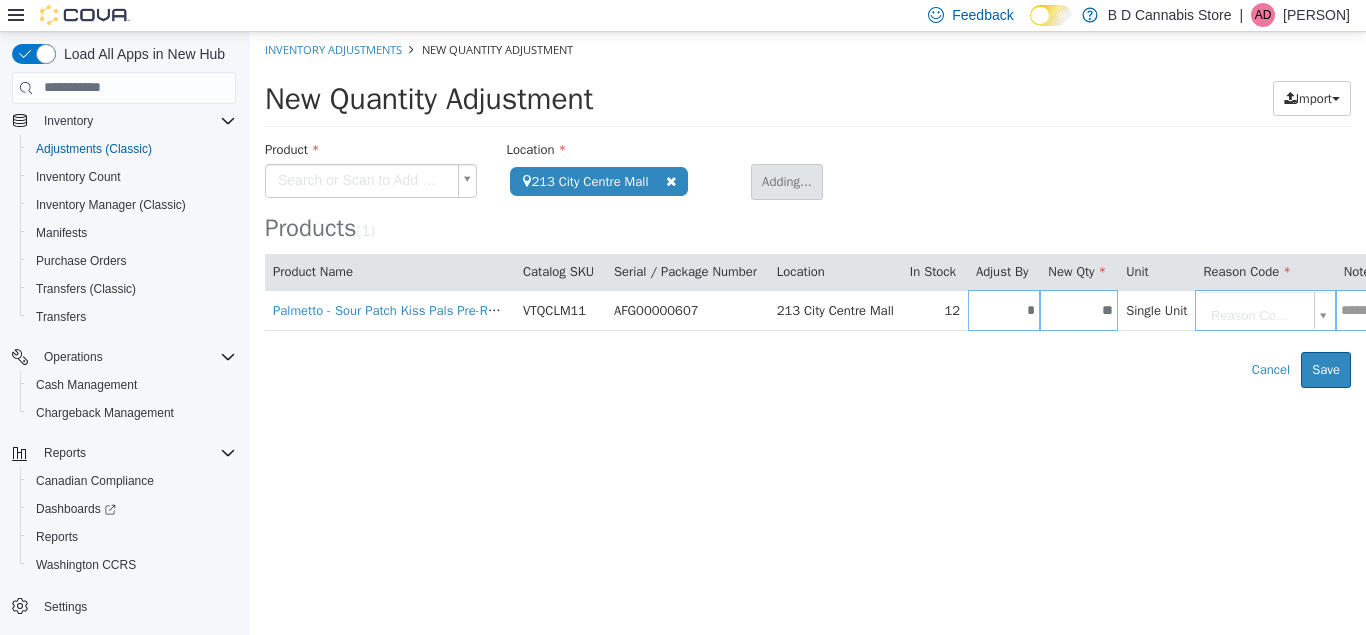 type 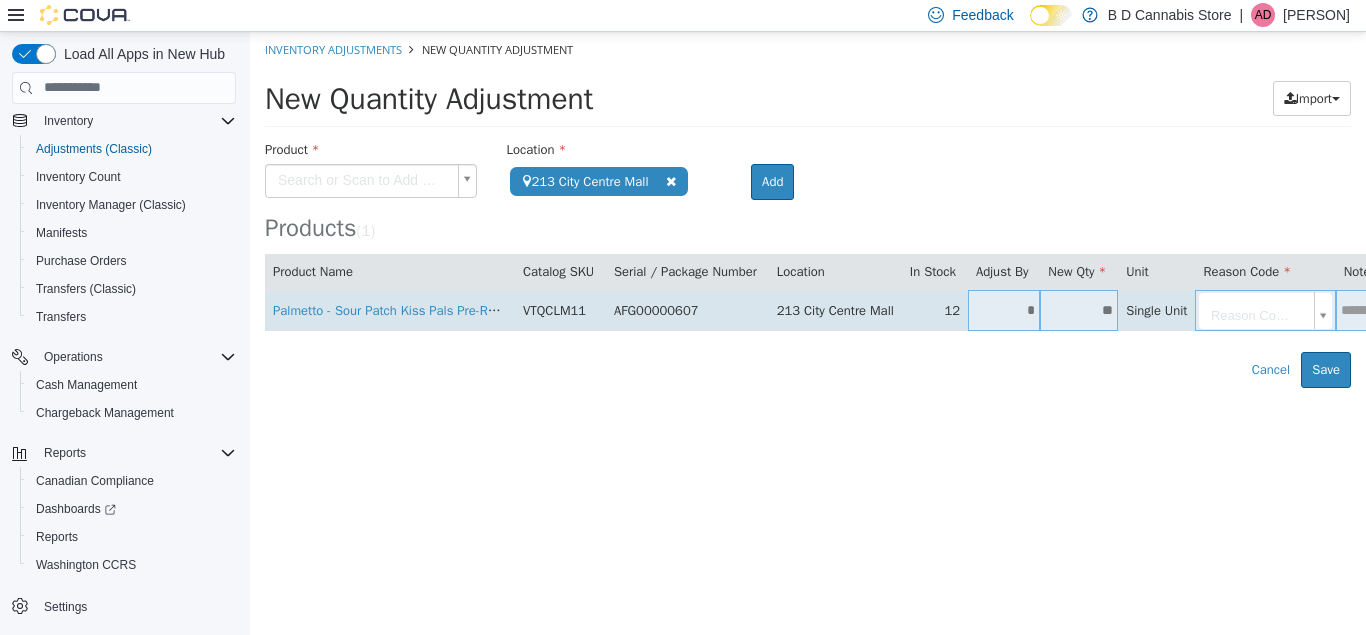 click on "**" at bounding box center [1079, 309] 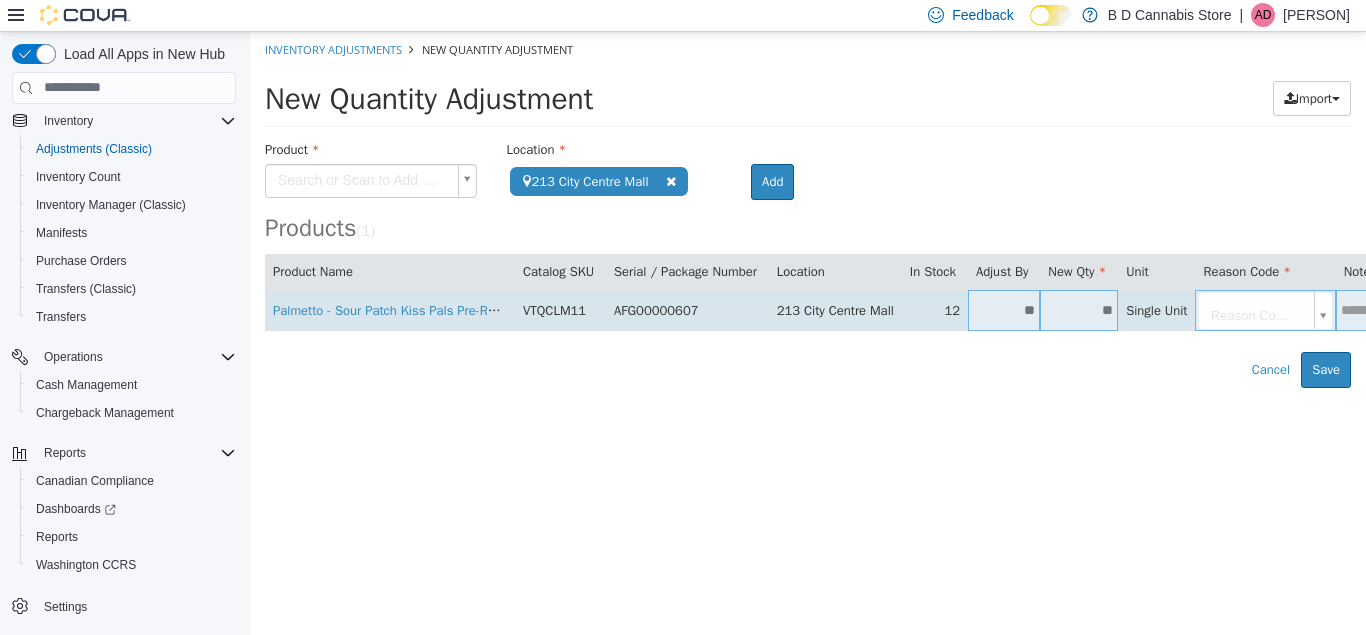 click on "Reason Code..." at bounding box center (1265, 309) 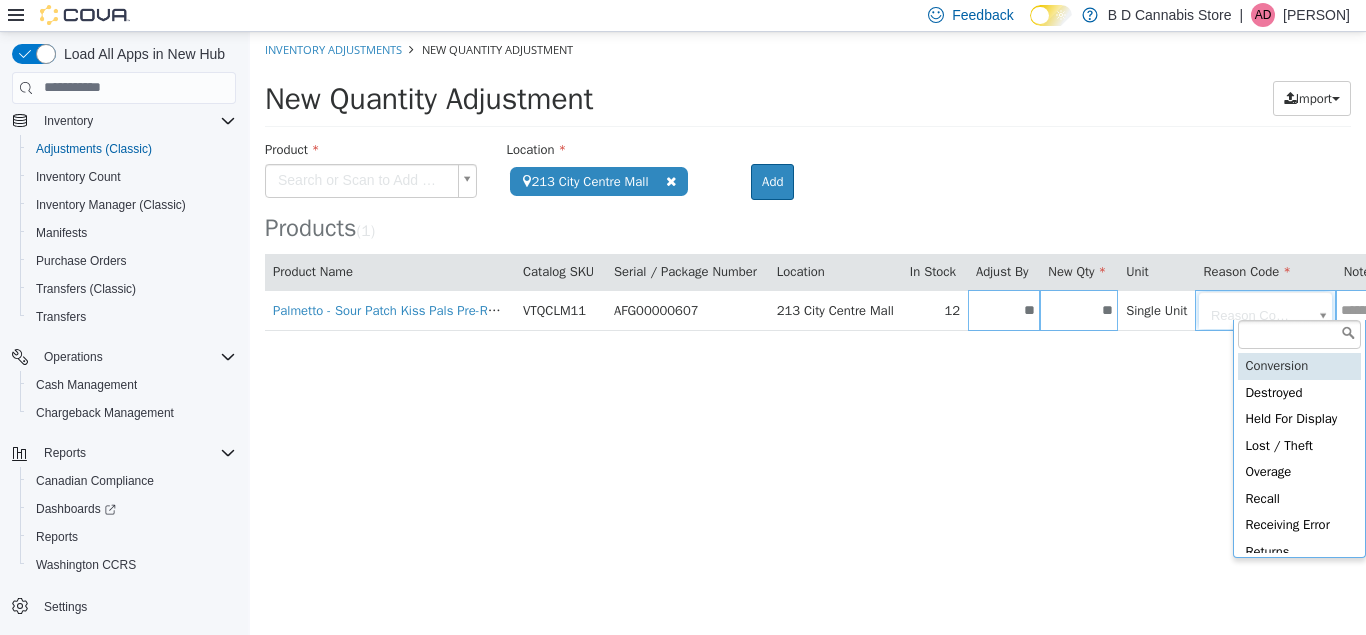 type on "**********" 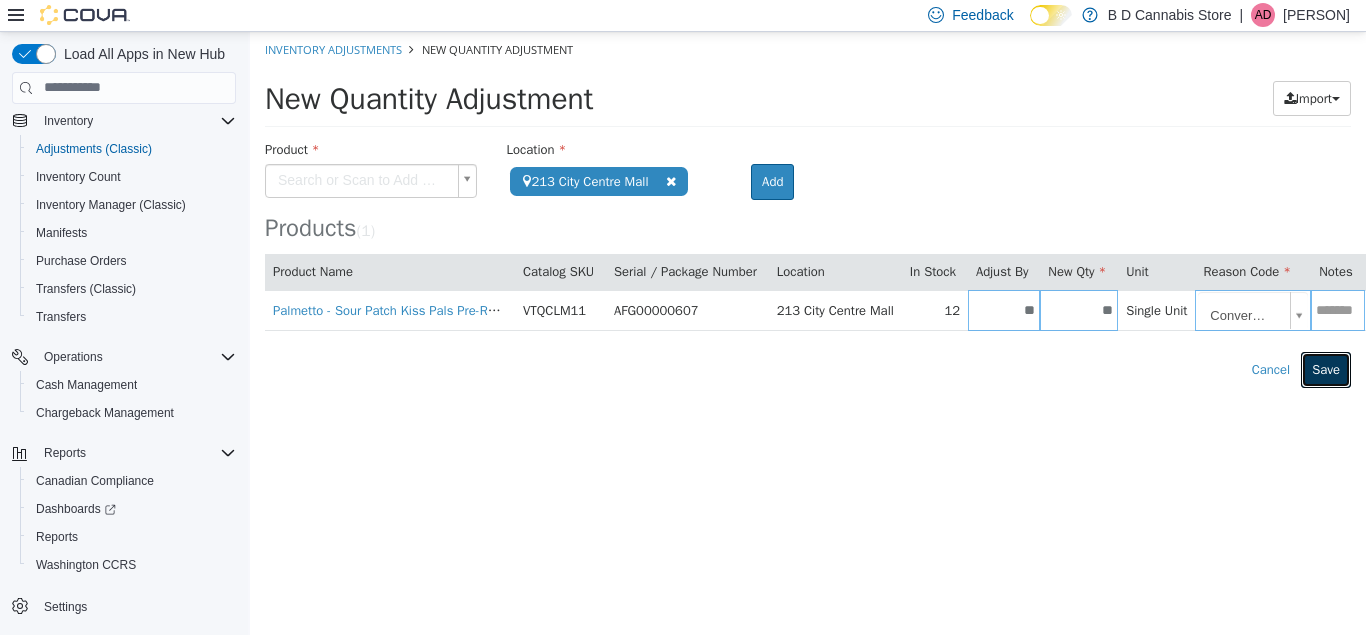 click on "Save" at bounding box center [1326, 369] 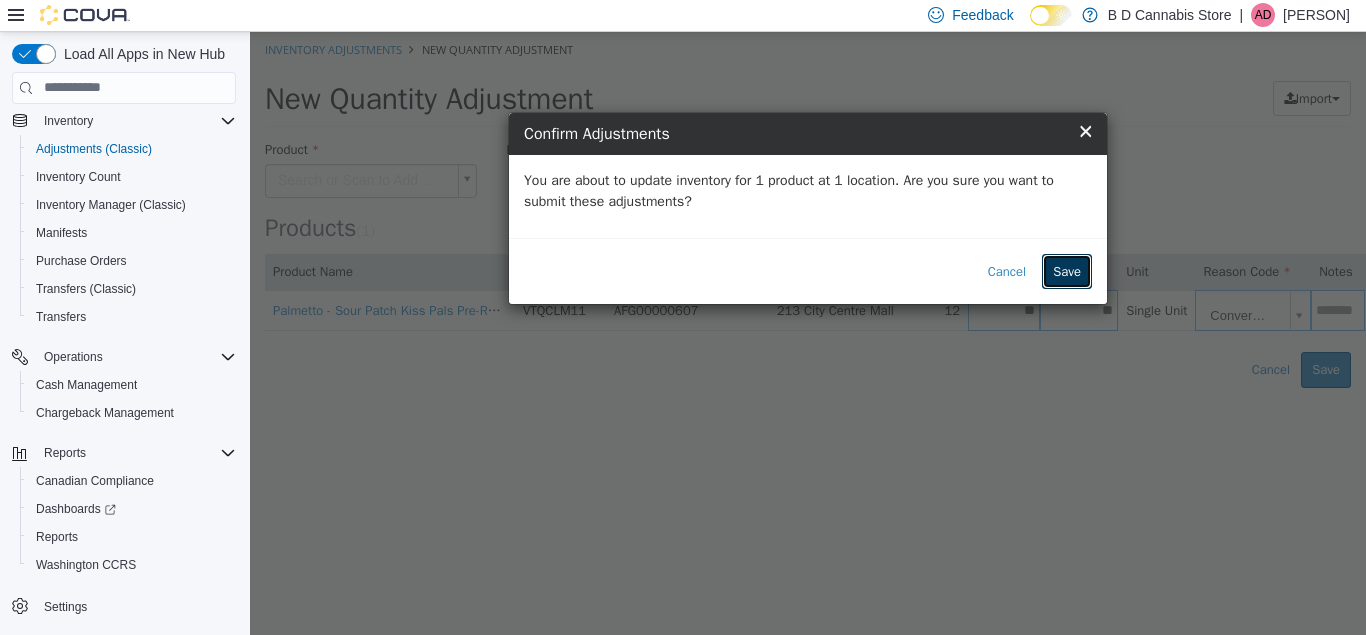 click on "Save" at bounding box center [1067, 271] 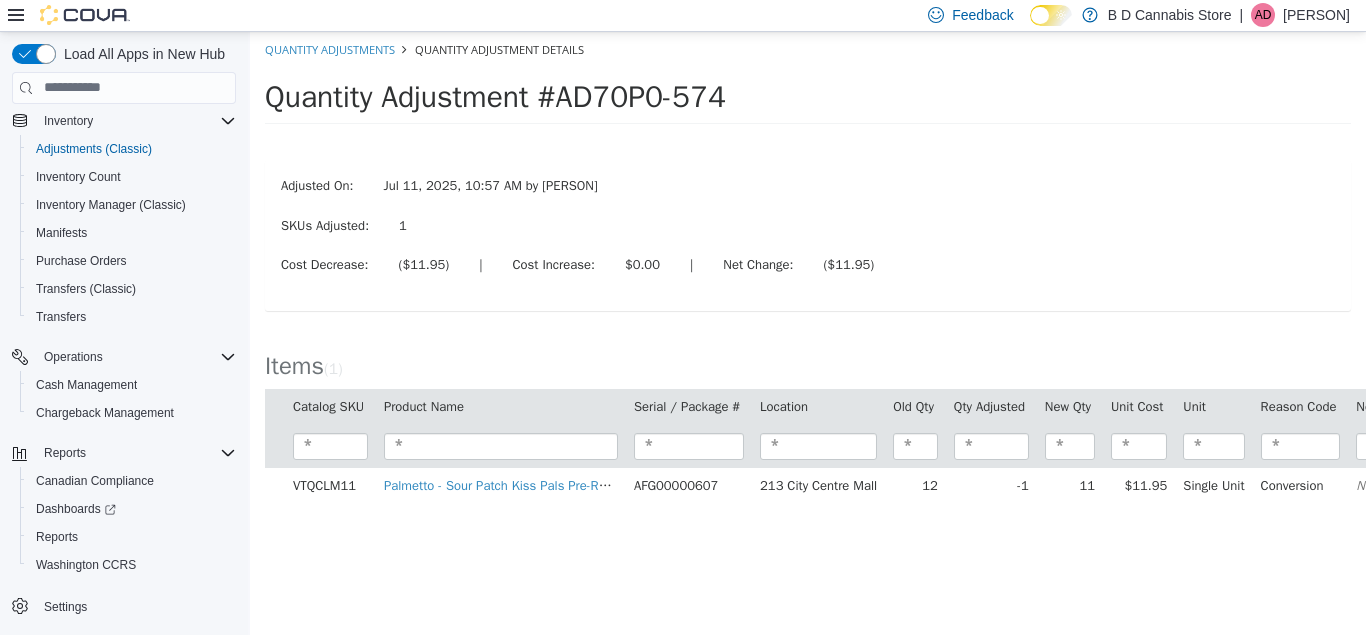 click on "Quantity Adjustments" at bounding box center [330, 49] 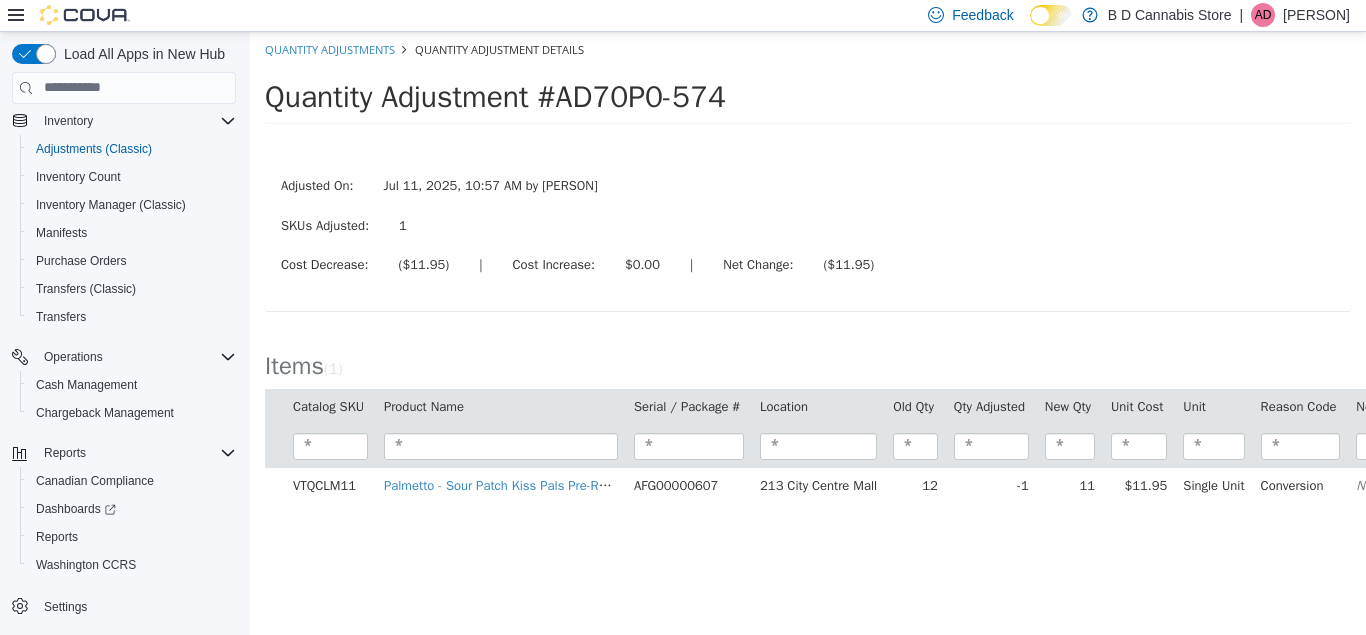 click on "Quantity Adjustments" at bounding box center [330, 49] 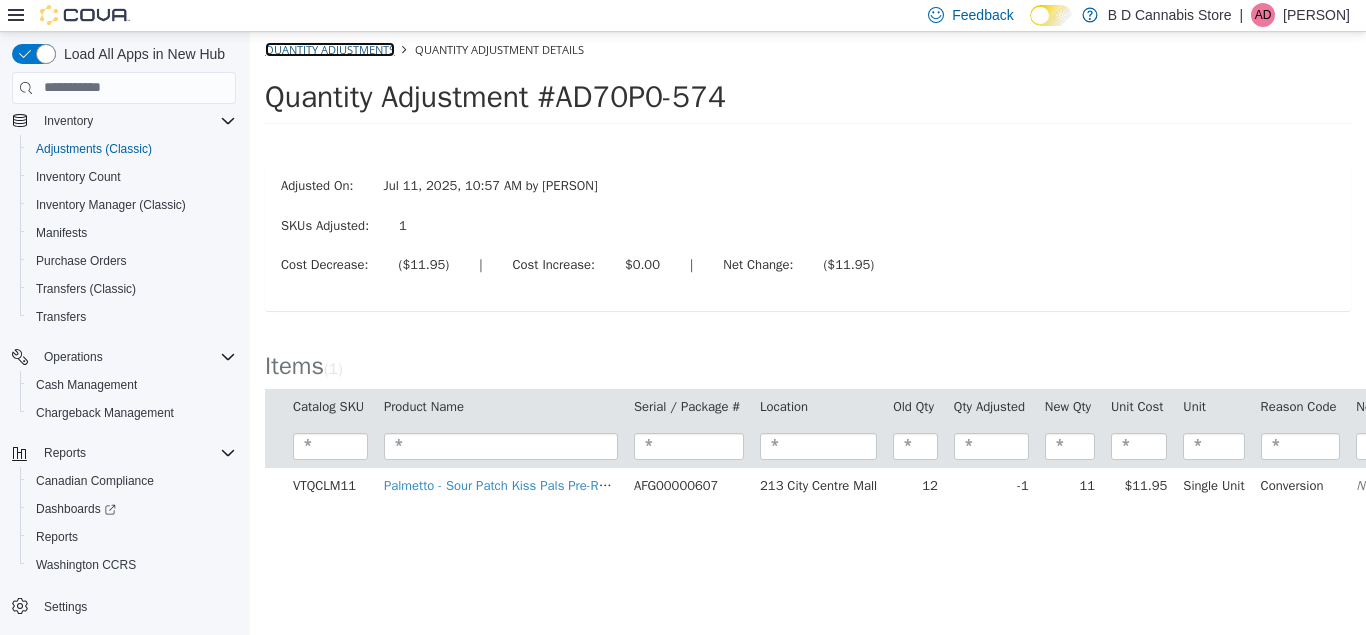 click on "Quantity Adjustments" at bounding box center (330, 48) 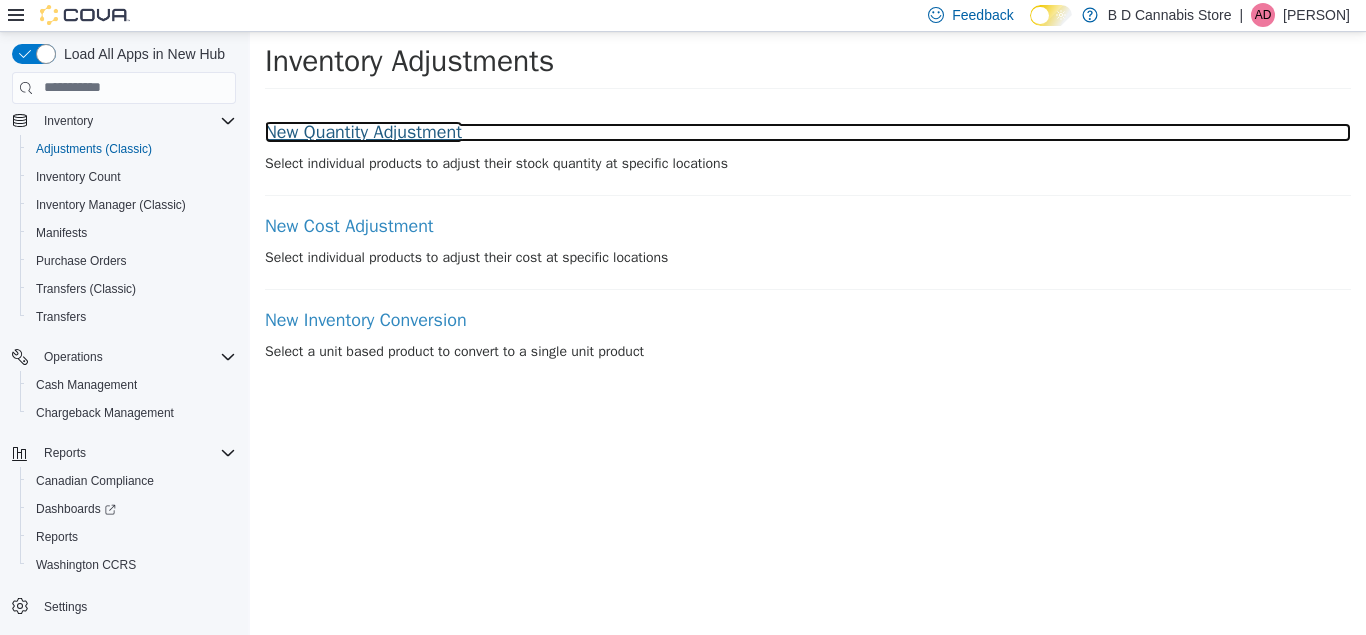 click on "New Quantity Adjustment" at bounding box center (808, 132) 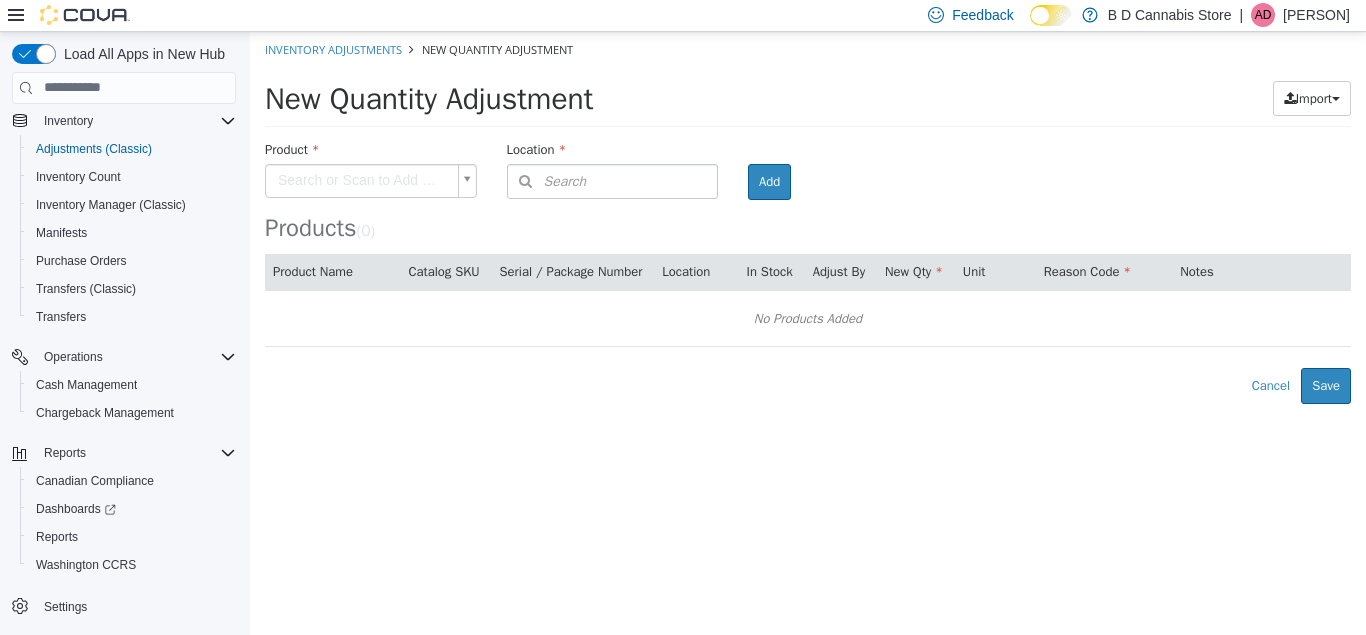 click on "×
The adjustment request was successfully processed.
Inventory Adjustments
New Quantity Adjustment
New Quantity Adjustment
Import  Inventory Export (.CSV) Package List (.TXT)
Product     Search or Scan to Add Product                             Location Search Type 3 or more characters or browse       B D Cannabis Store     (3)         [NUMBER]-[NUMBER] [STREET]             [NUMBER] [CITY]             [NUMBER] [STREET]         Room   Add Products  ( 0 ) Product Name Catalog SKU Serial / Package Number Location In Stock Adjust By New Qty Unit Reason Code Notes No Products Added Error saving adjustment please resolve the errors above. Cancel Save" at bounding box center (808, 217) 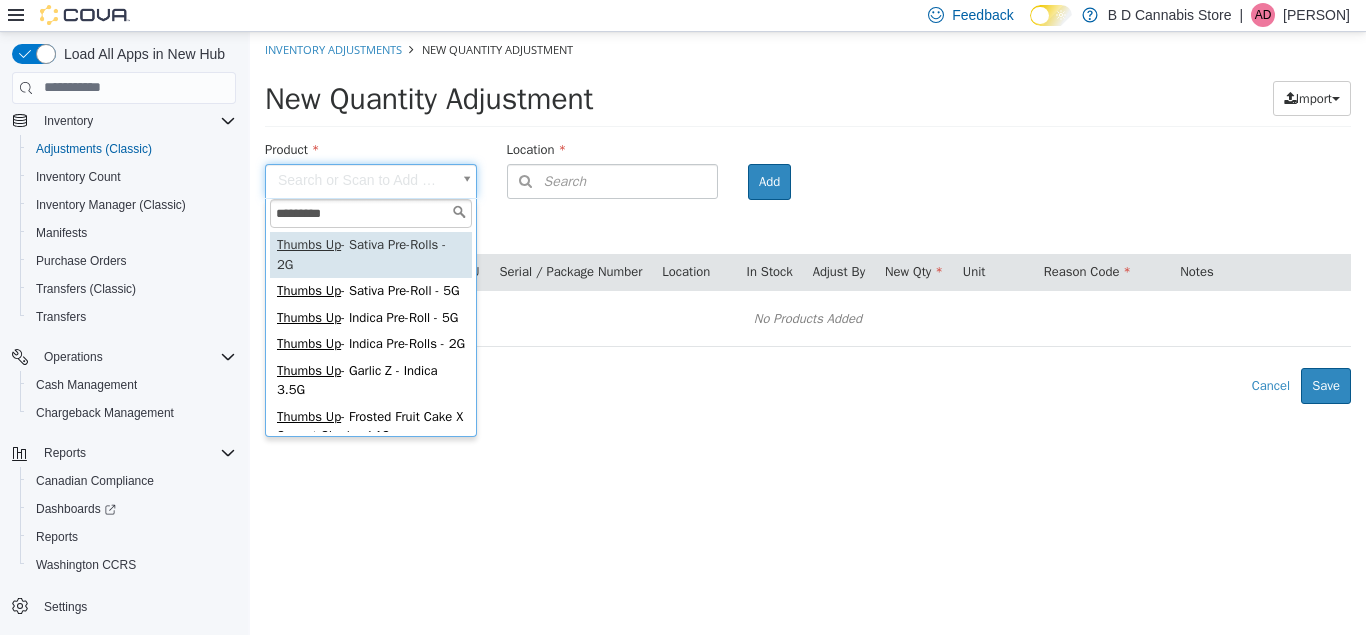 type on "*********" 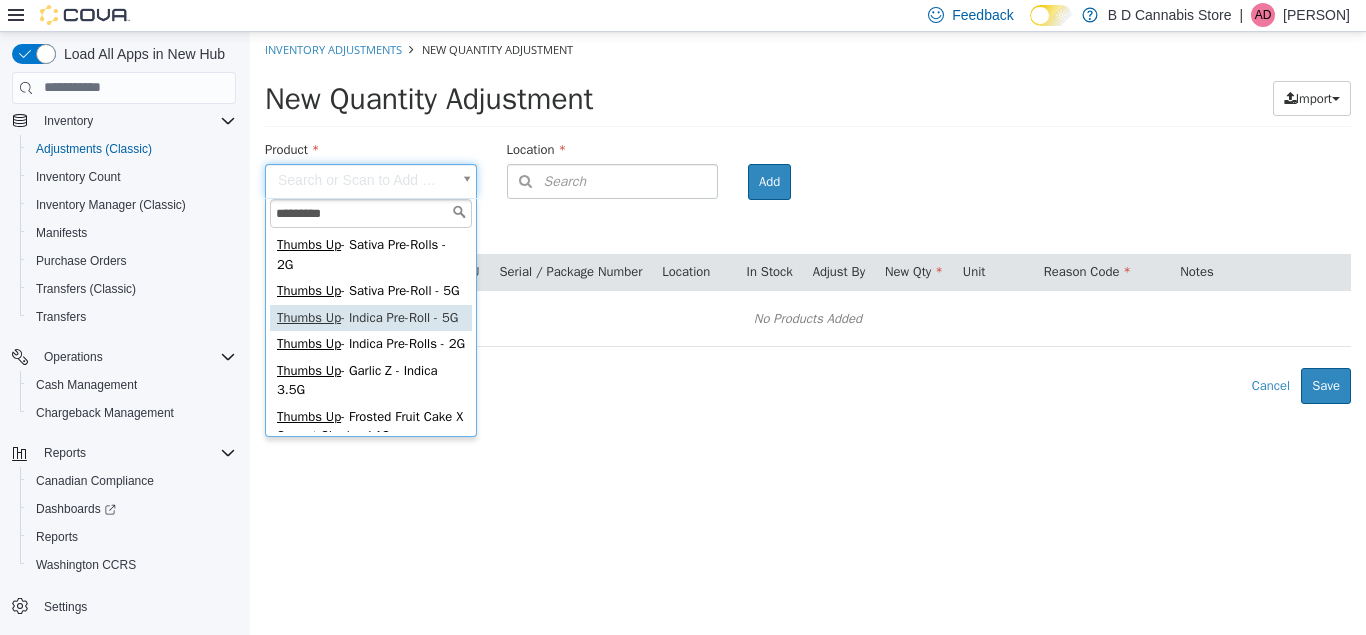 type on "**********" 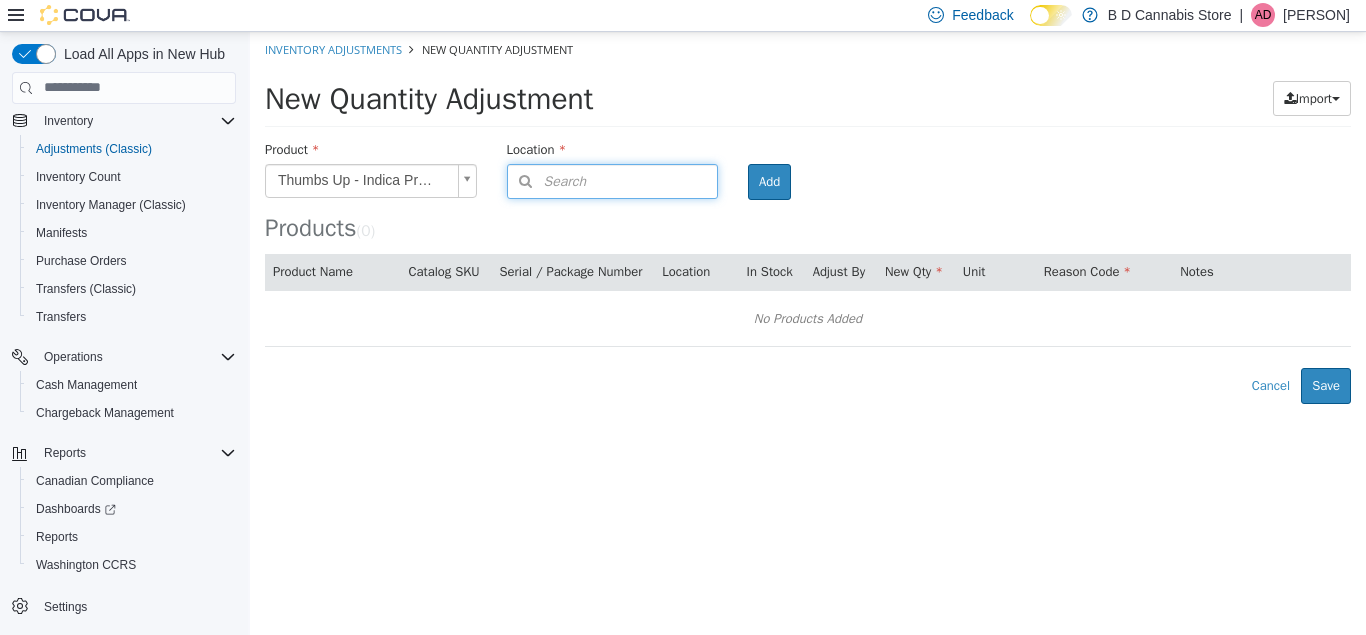click on "Search" at bounding box center [613, 180] 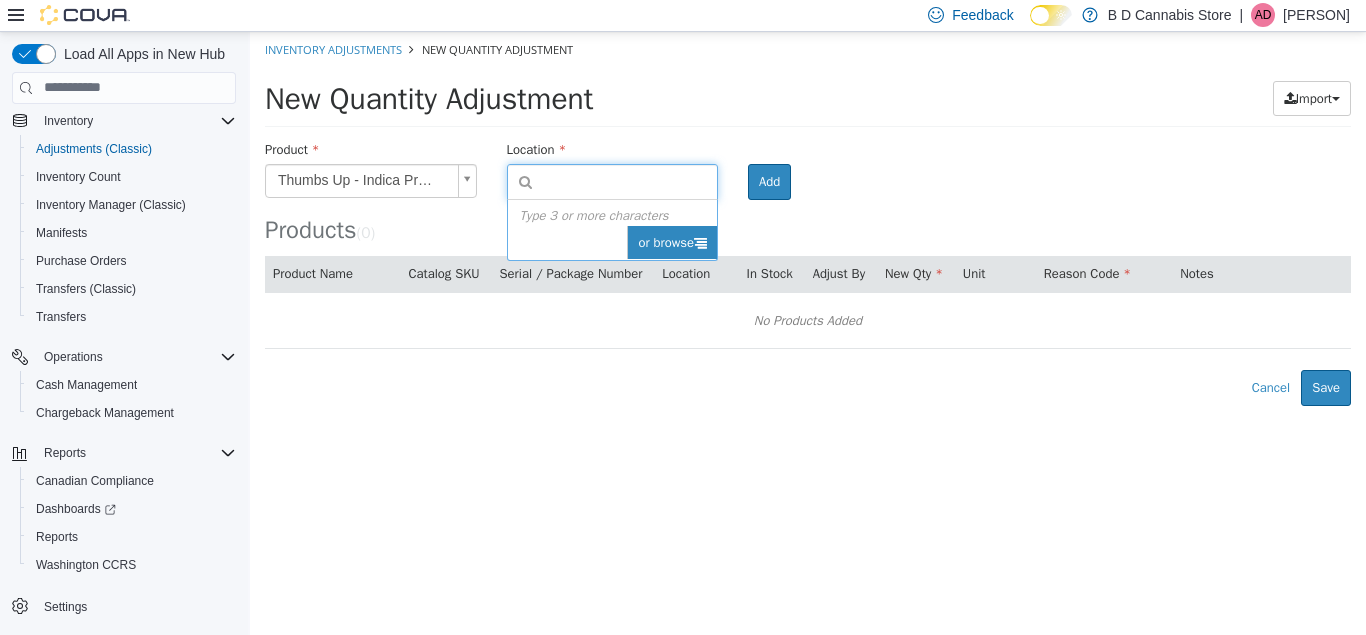 click on "or browse" at bounding box center [672, 242] 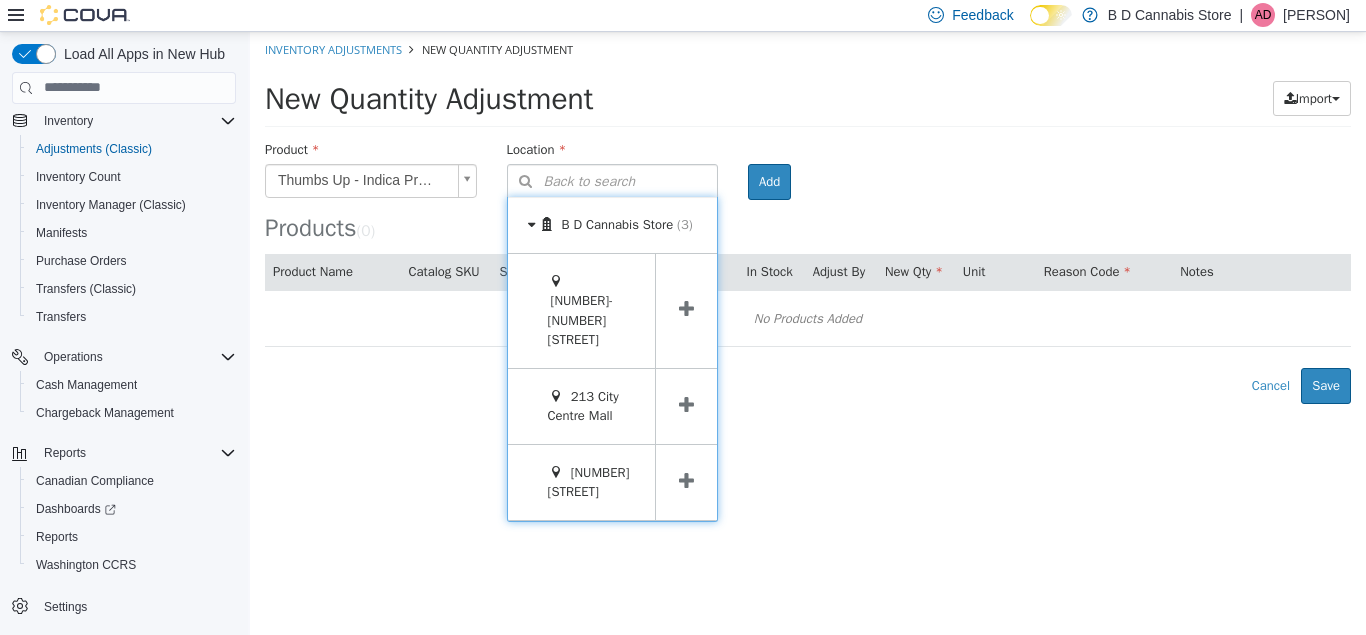 click at bounding box center (686, 405) 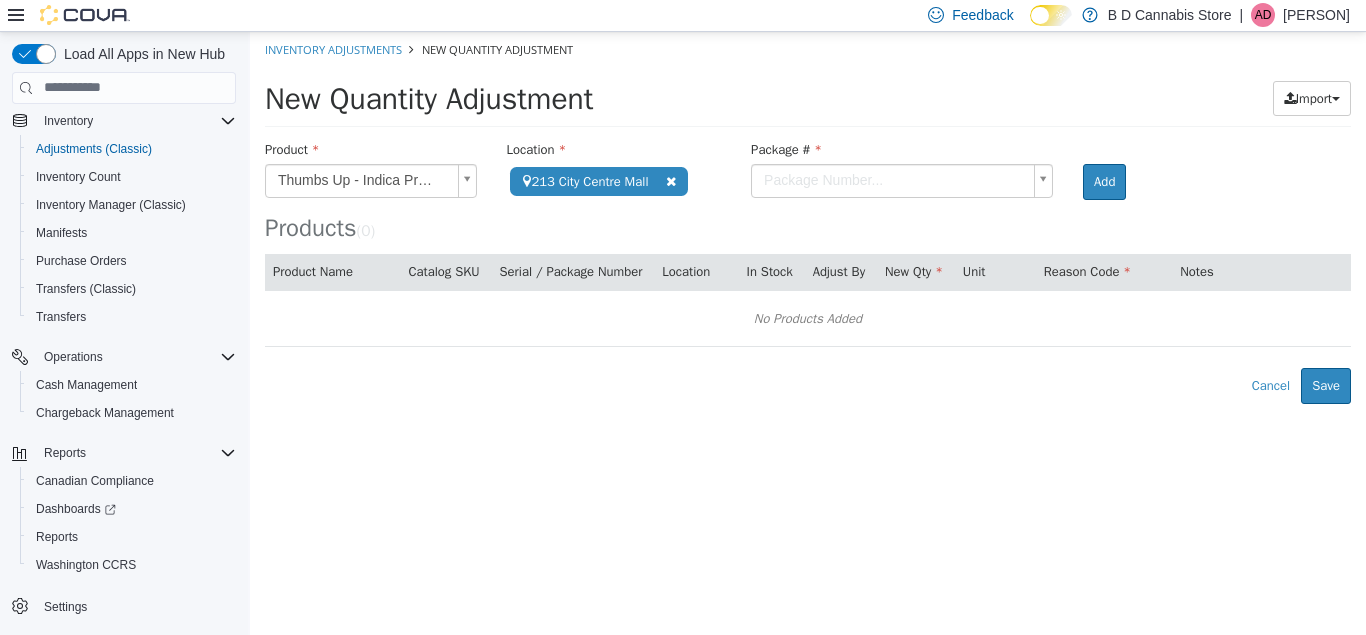 click on "**********" at bounding box center (808, 217) 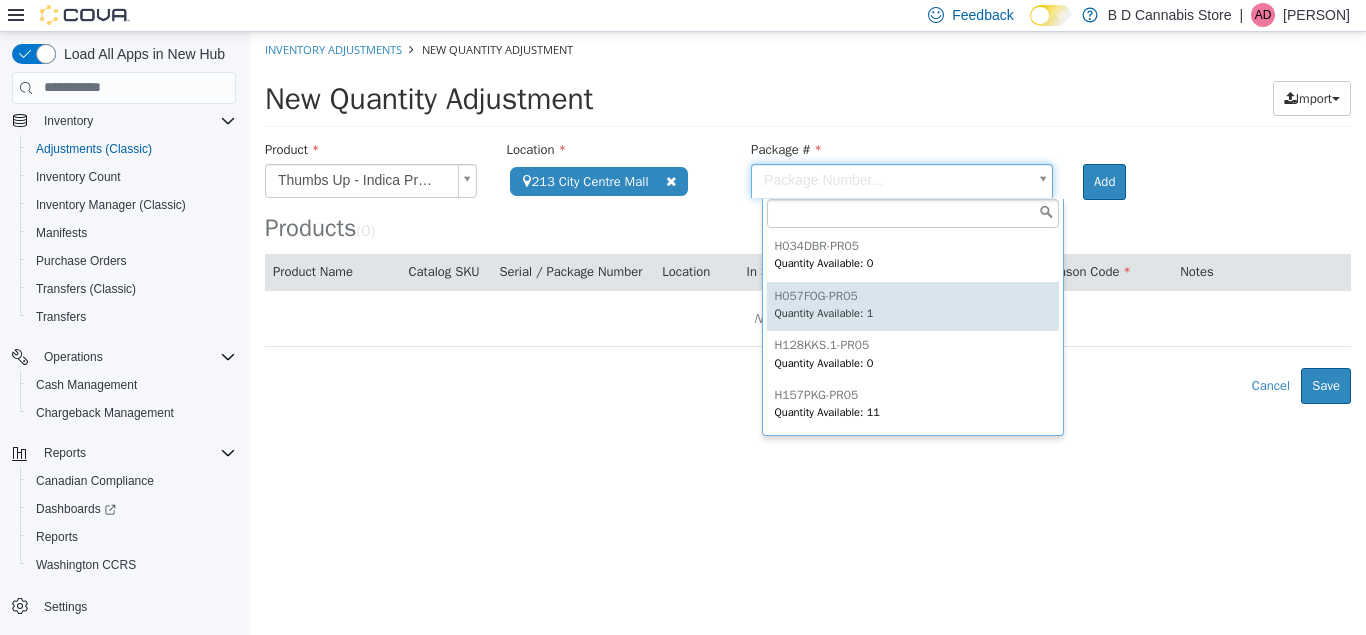 type on "**********" 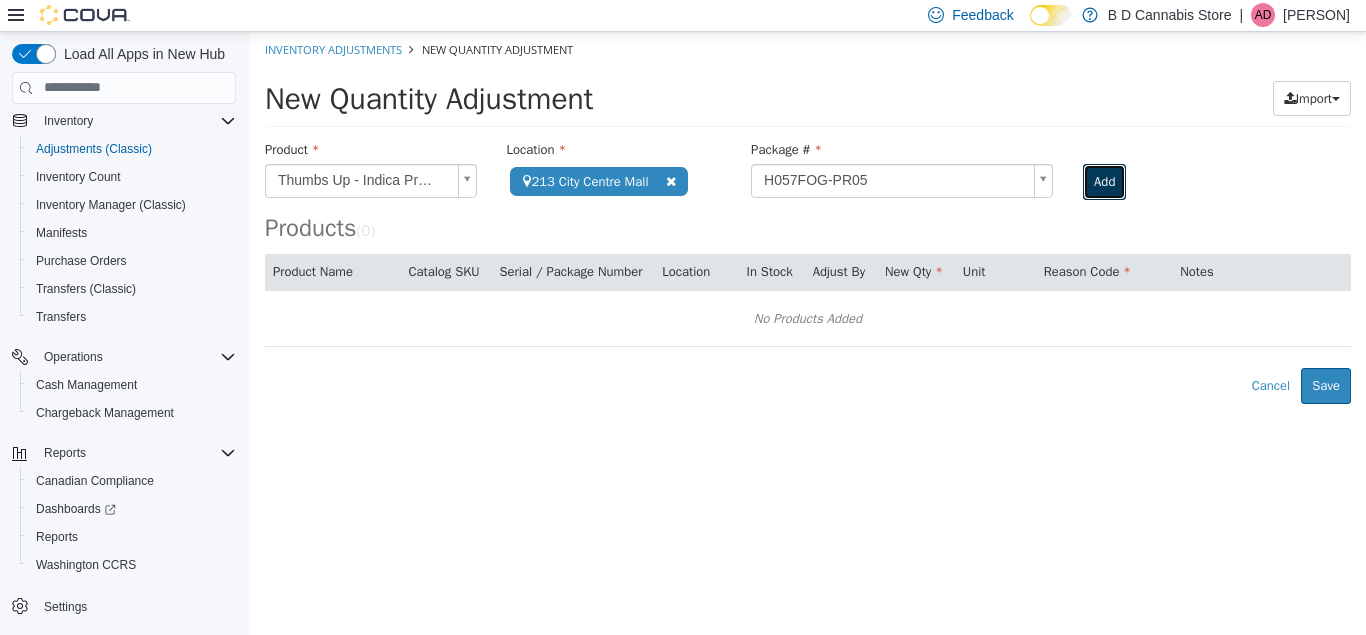 click on "Add" at bounding box center (1104, 181) 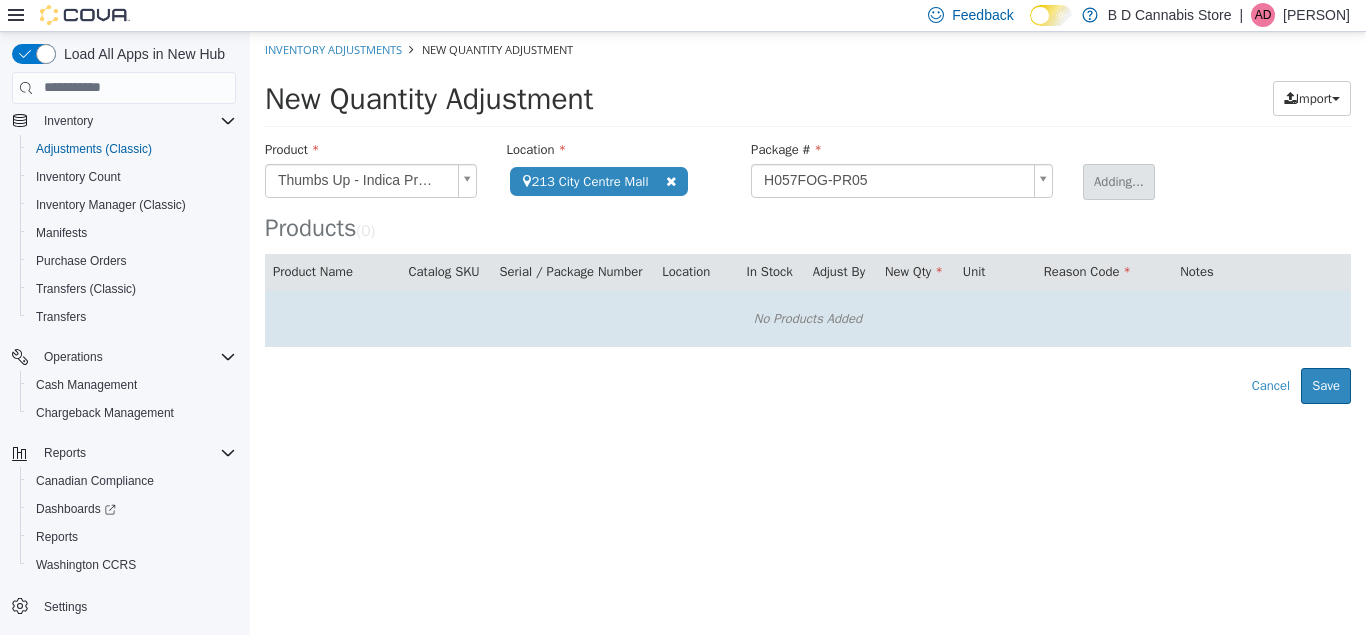 type 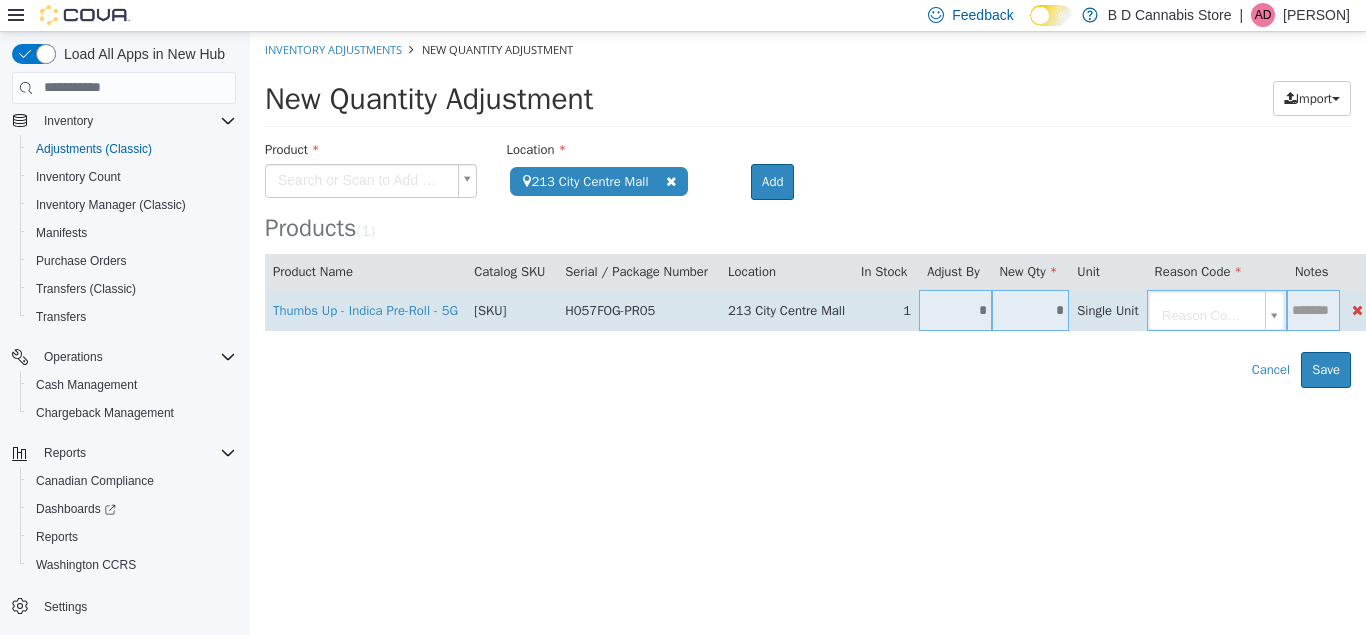 click on "*" at bounding box center (1031, 309) 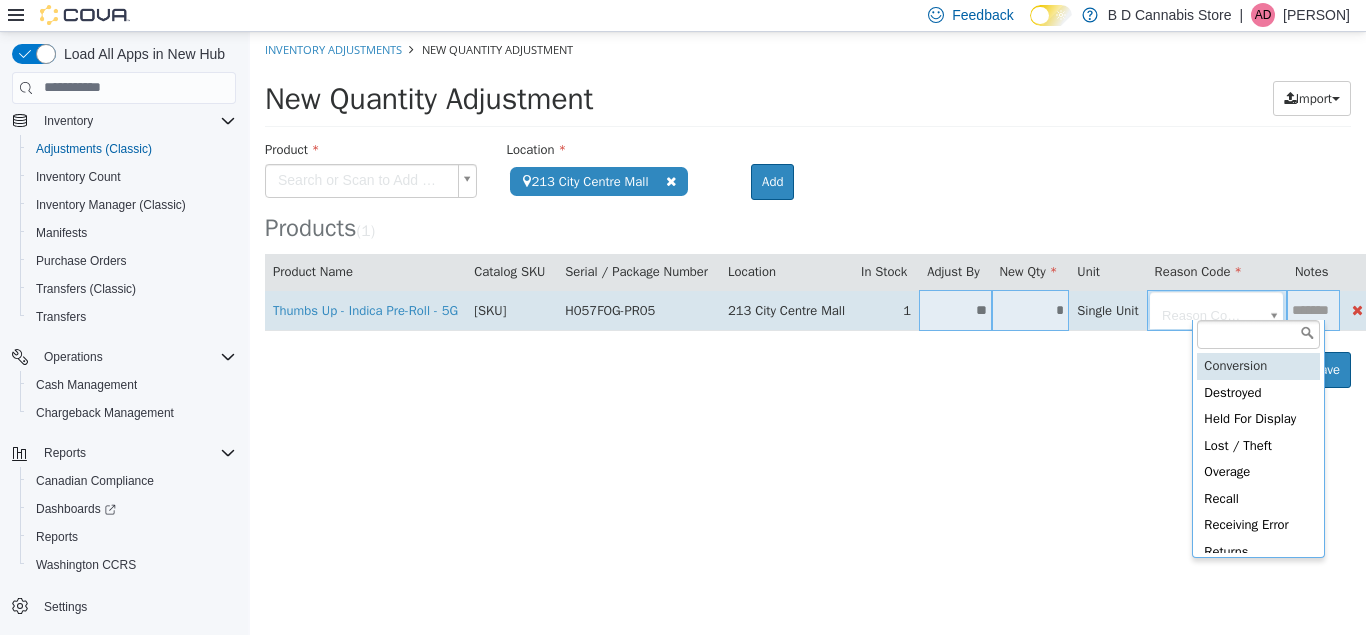 click on "**********" at bounding box center [808, 209] 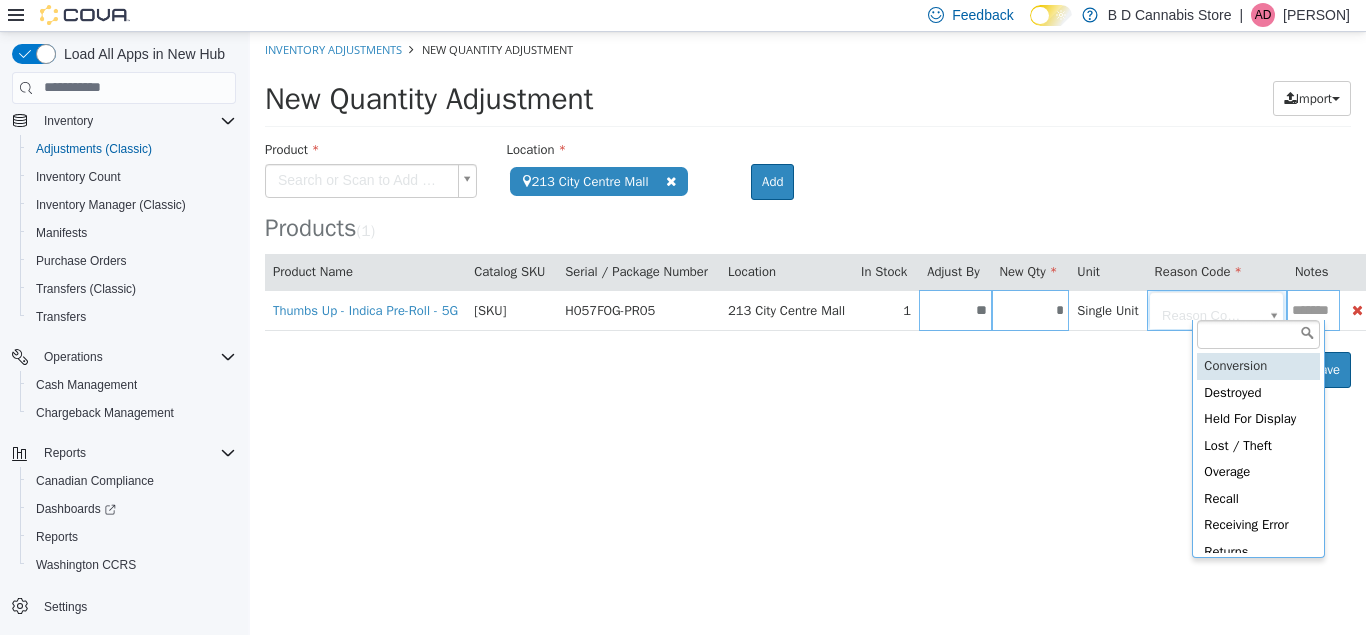 type on "**********" 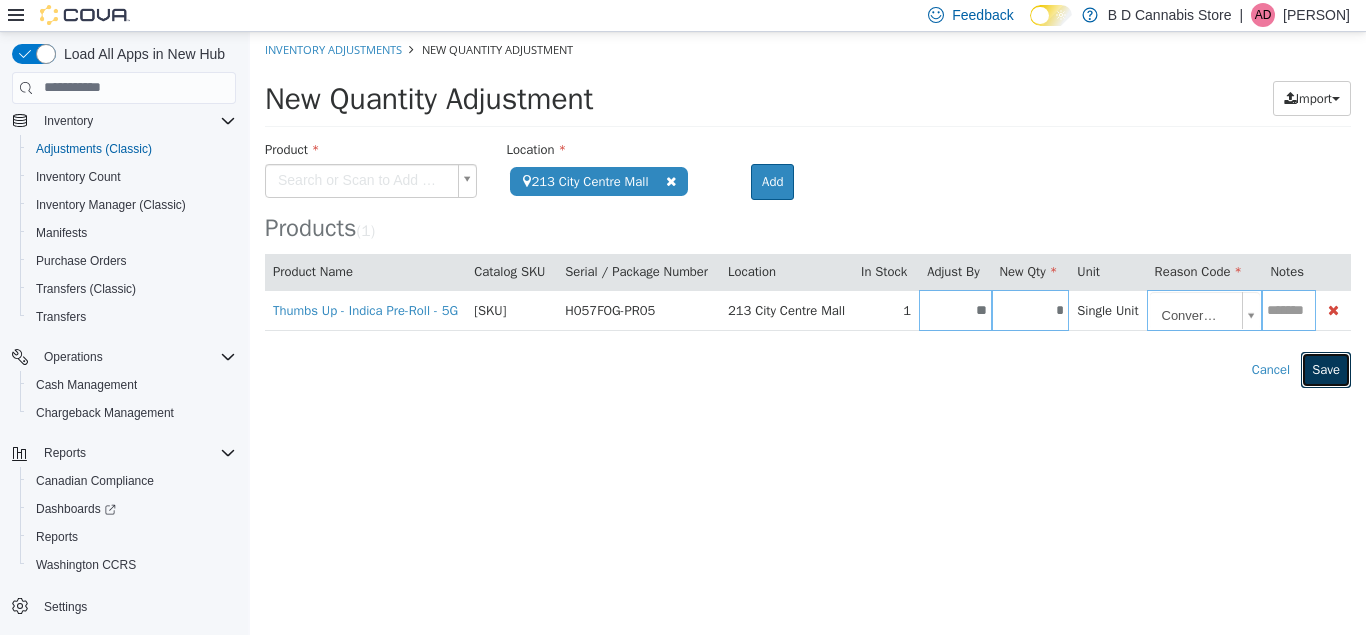 click on "Save" at bounding box center [1326, 369] 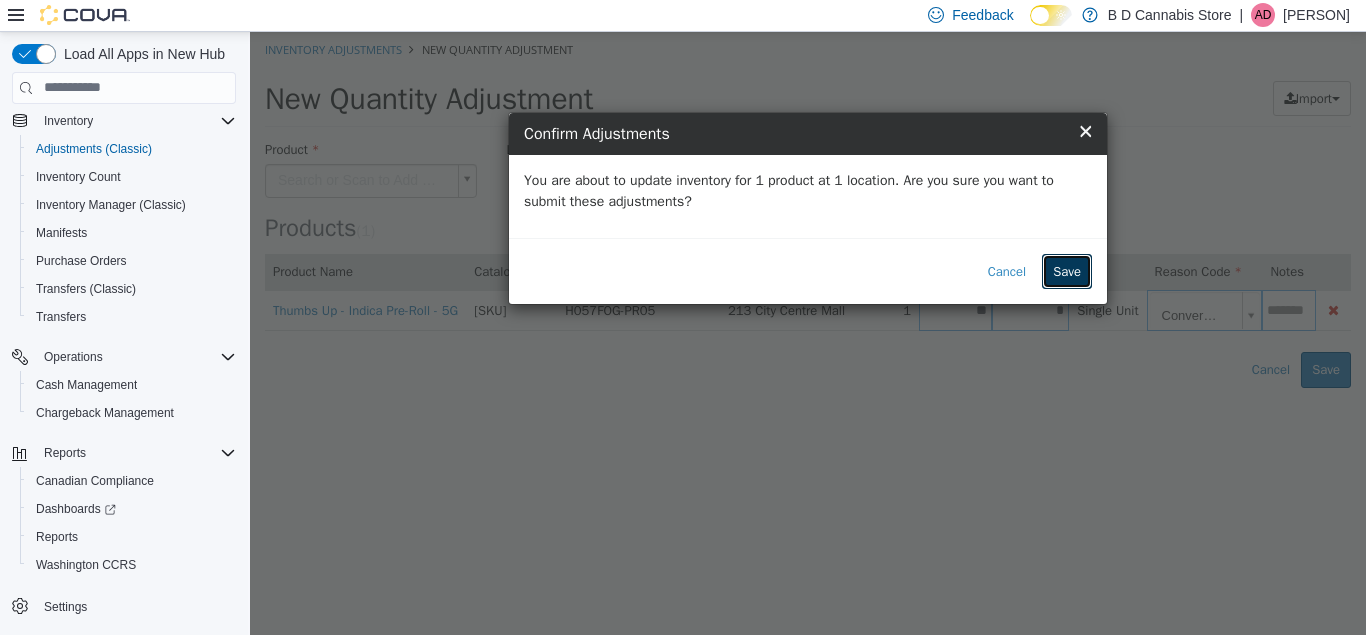 click on "Save" at bounding box center (1067, 271) 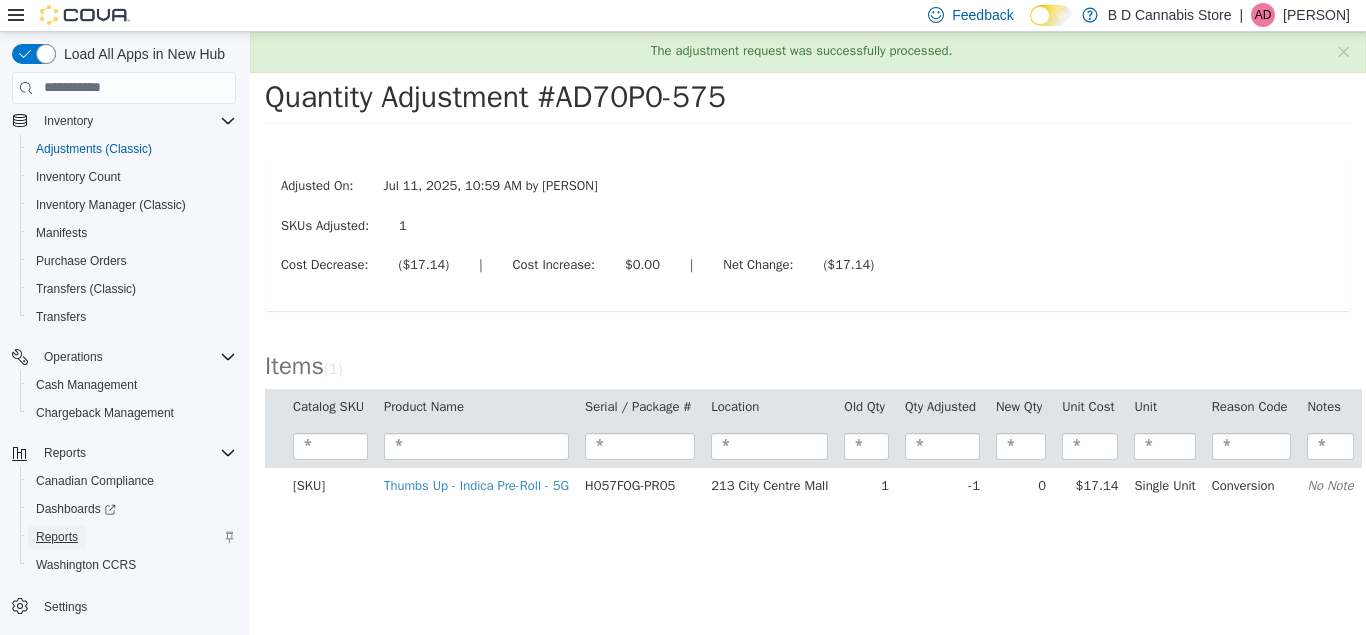 click on "Reports" at bounding box center (57, 537) 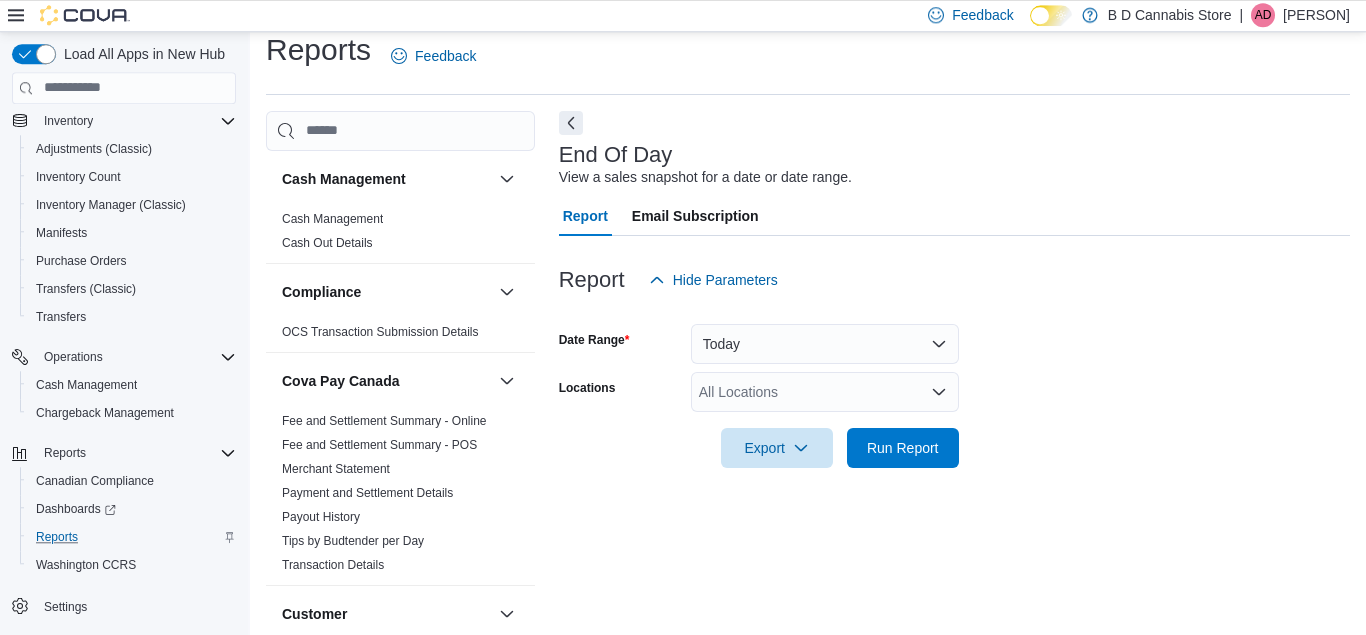 scroll, scrollTop: 26, scrollLeft: 0, axis: vertical 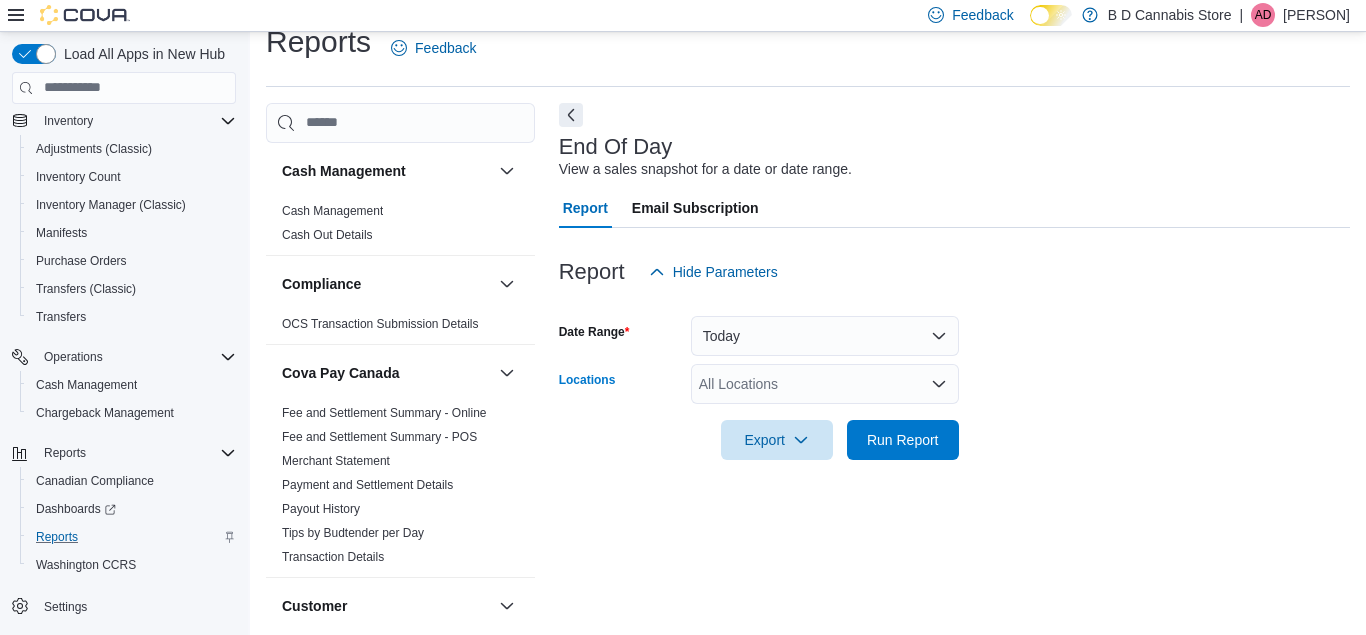 click on "All Locations" at bounding box center [825, 384] 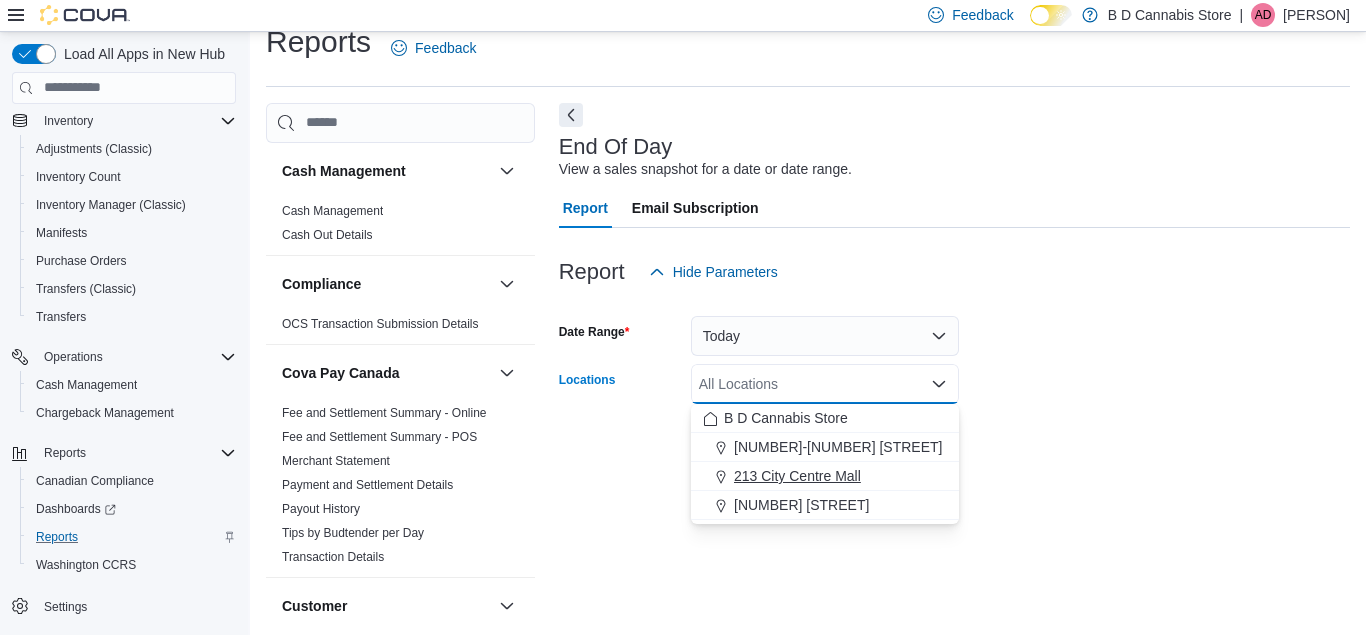 click on "213 City Centre Mall" at bounding box center [825, 476] 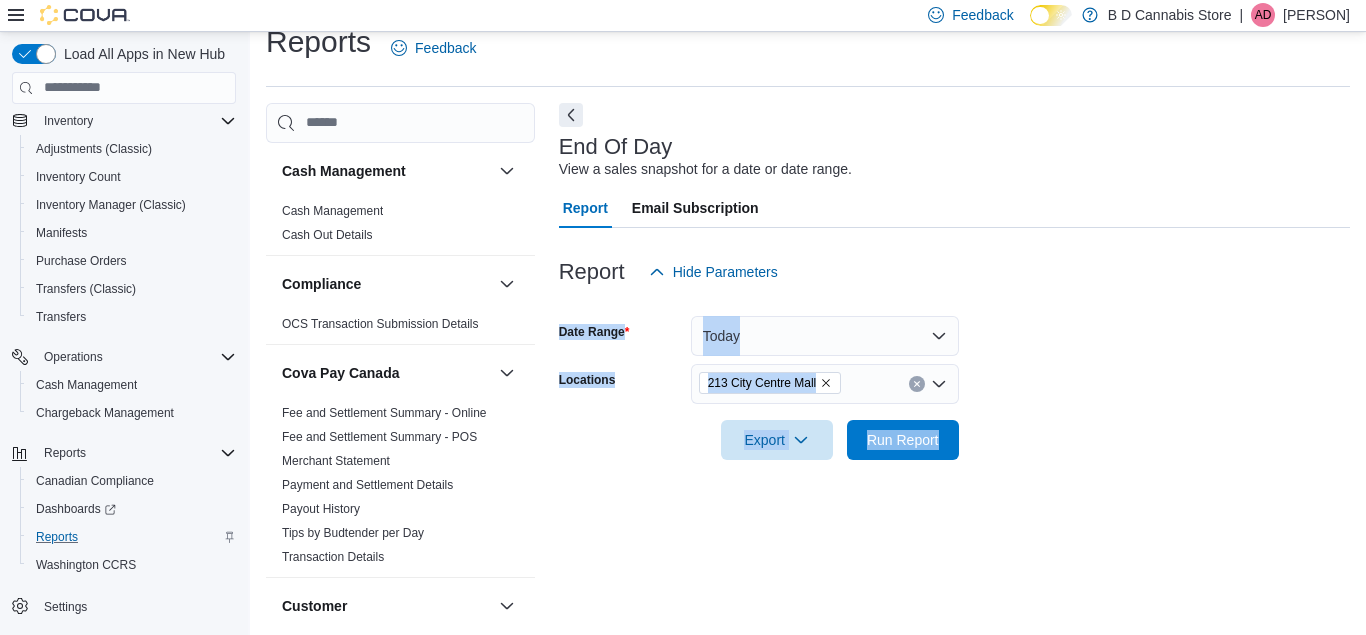 drag, startPoint x: 1018, startPoint y: 435, endPoint x: 882, endPoint y: 468, distance: 139.94641 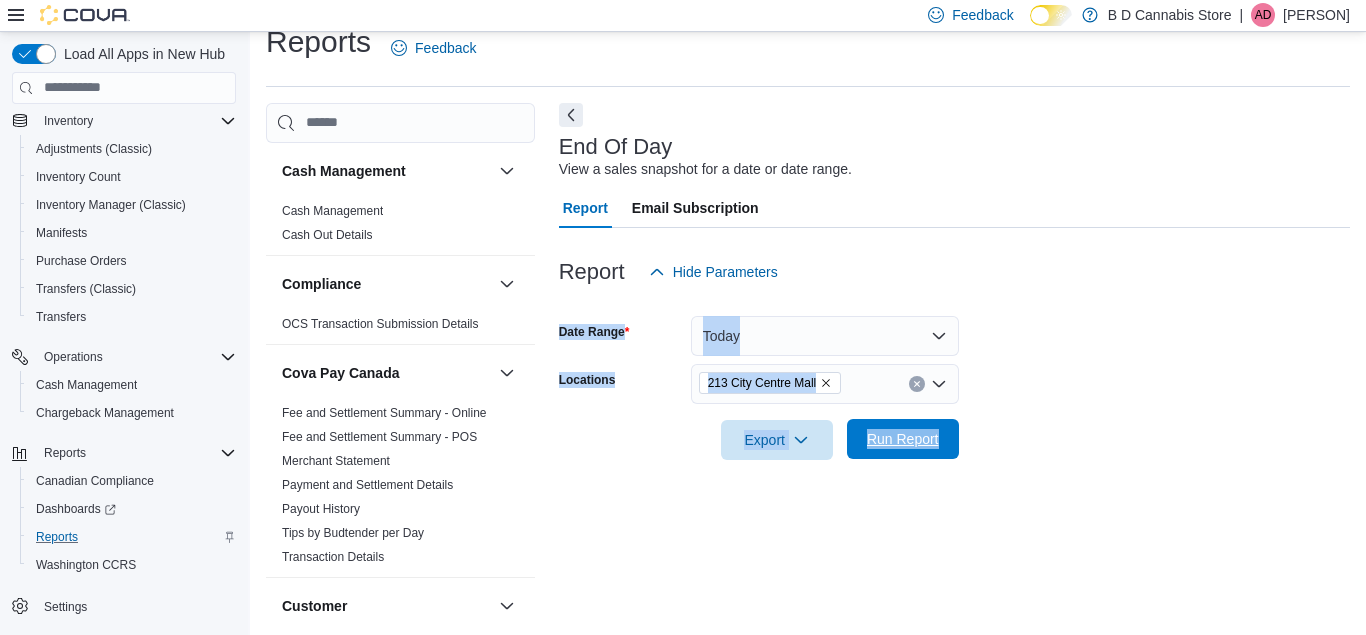 click on "Run Report" at bounding box center [903, 439] 